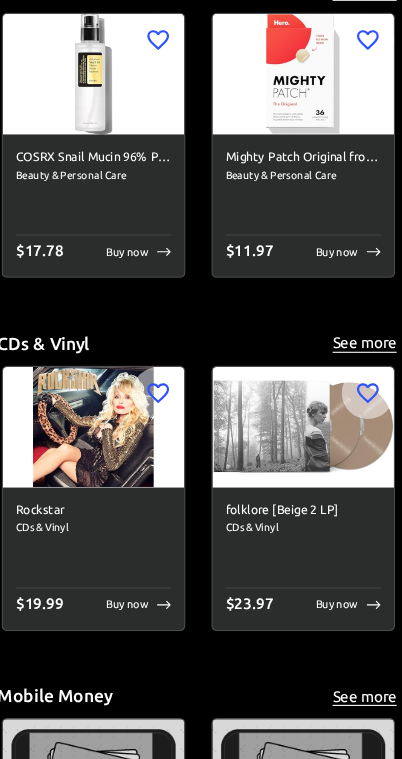 scroll, scrollTop: 8331, scrollLeft: 0, axis: vertical 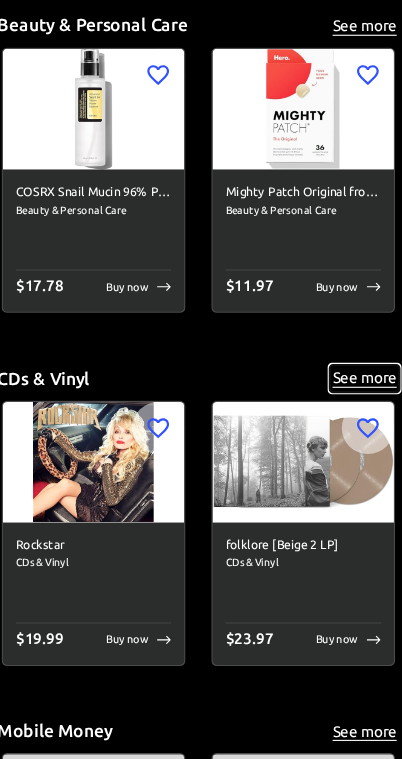 click on "See more" at bounding box center (354, 353) 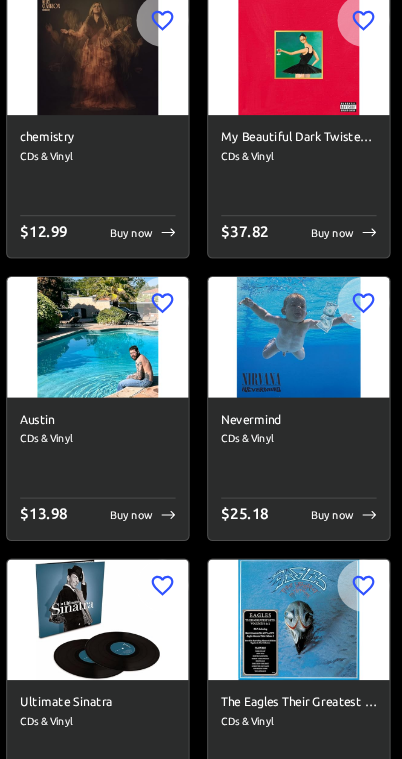 scroll, scrollTop: 0, scrollLeft: 0, axis: both 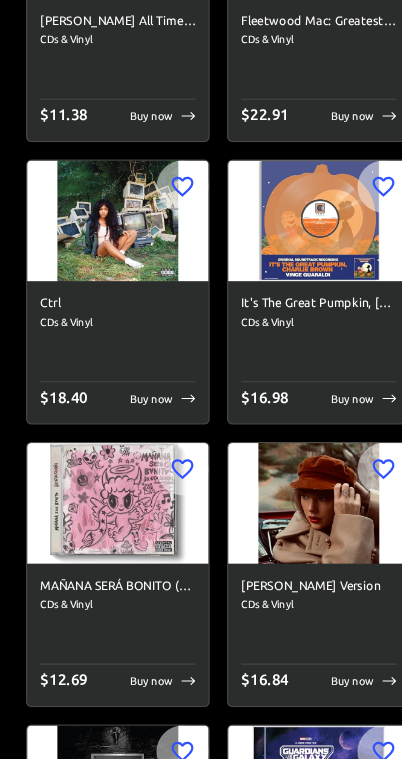 click at bounding box center [108, 264] 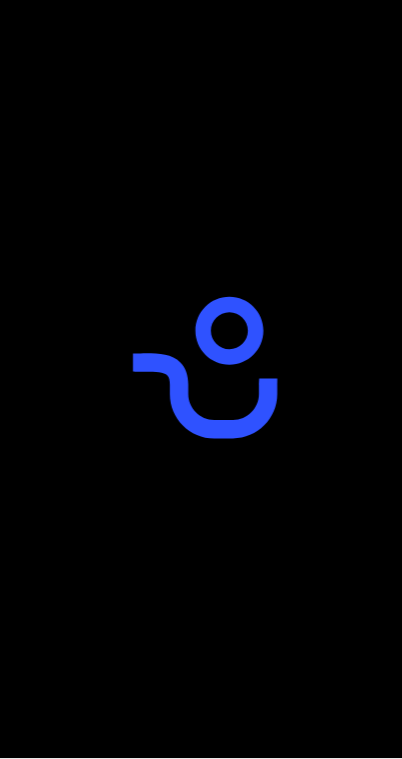 scroll, scrollTop: 0, scrollLeft: 0, axis: both 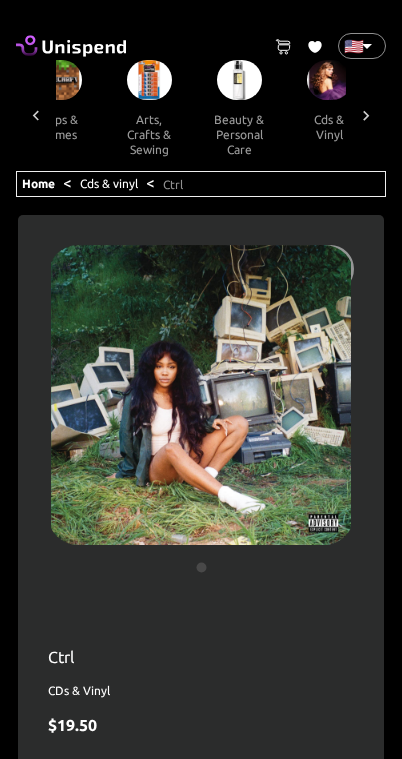 click at bounding box center [366, 115] 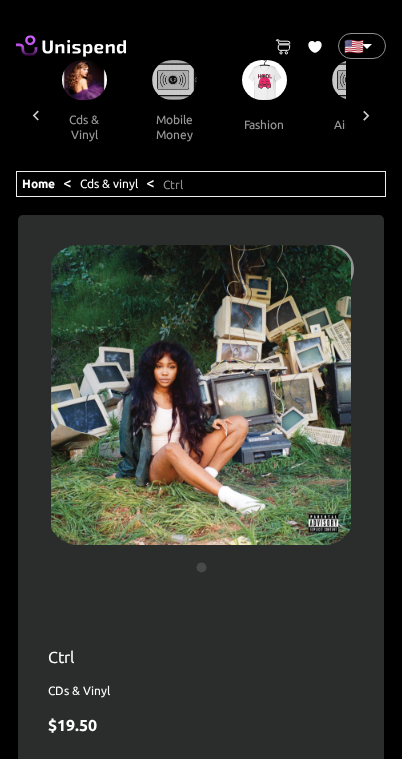 scroll, scrollTop: 0, scrollLeft: 2562, axis: horizontal 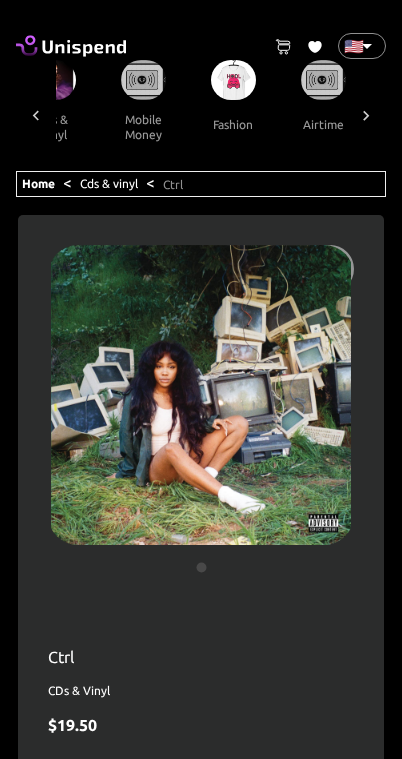 click at bounding box center (366, 115) 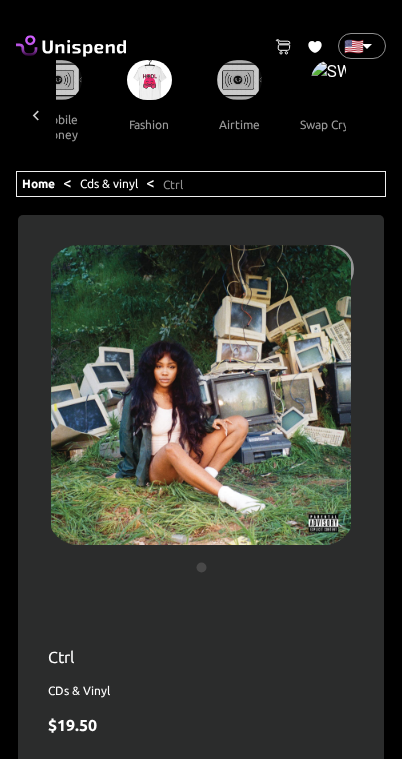 click on "all products amazon devices & accessories appliances audible books & originals automotive baby books camera & photo products cell phones & accessories climate pledge friendly clothing, shoes & jewelry computers & accessories electronics entertainment collectibles grocery & gourmet food handmade products health & household home & kitchen industrial & scientific musical instruments kitchen & dining pet supplies sports & outdoors amazon renewed apps & games arts, crafts & sewing beauty & personal care cds & vinyl mobile money fashion airtime swap crypto" at bounding box center [201, 115] 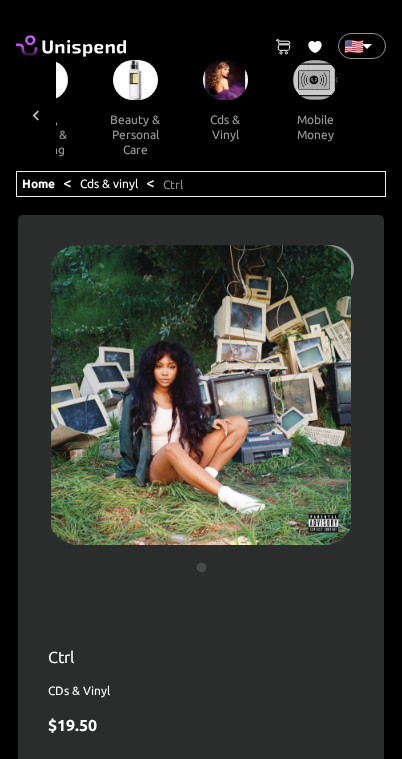 scroll, scrollTop: 0, scrollLeft: 2370, axis: horizontal 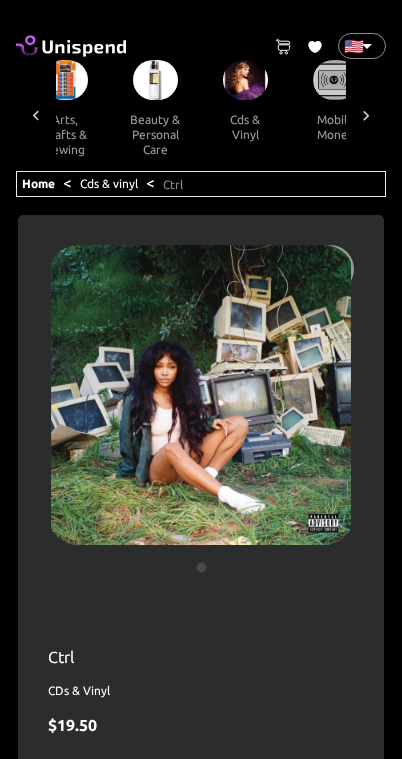 click at bounding box center (366, 115) 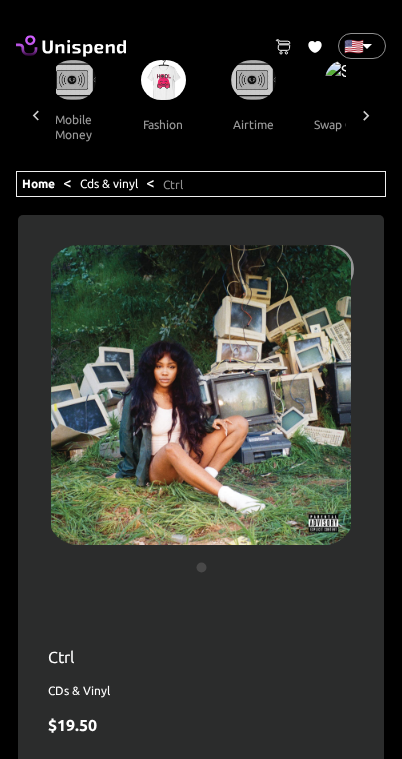 scroll, scrollTop: 0, scrollLeft: 2646, axis: horizontal 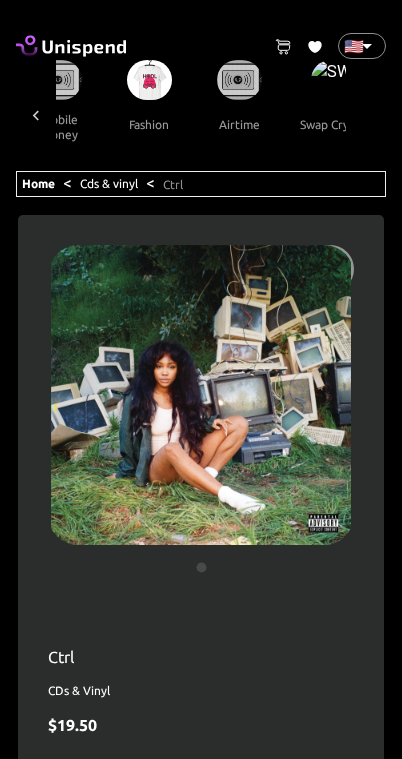 click at bounding box center (149, 80) 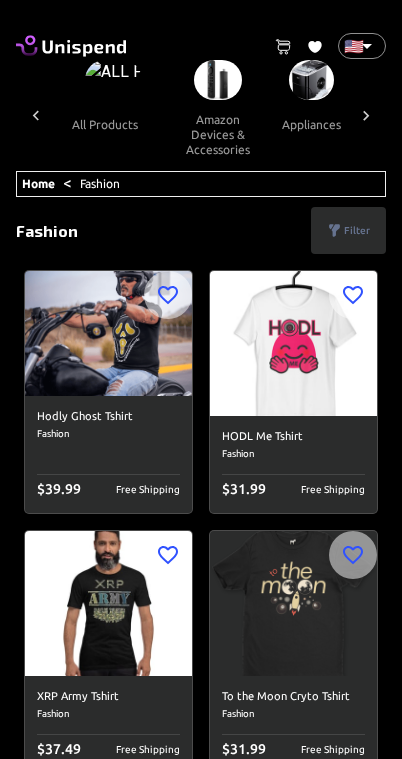 scroll, scrollTop: 0, scrollLeft: 2466, axis: horizontal 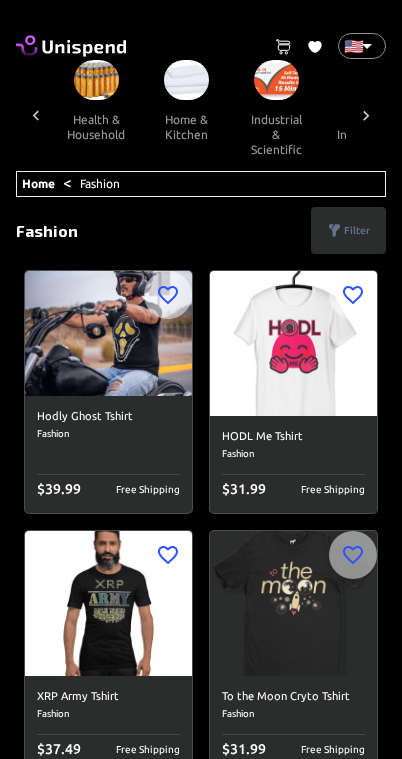 click at bounding box center (276, 80) 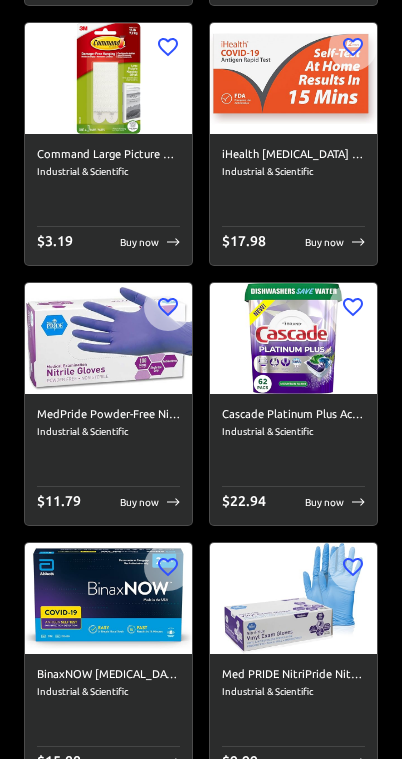 scroll, scrollTop: 0, scrollLeft: 0, axis: both 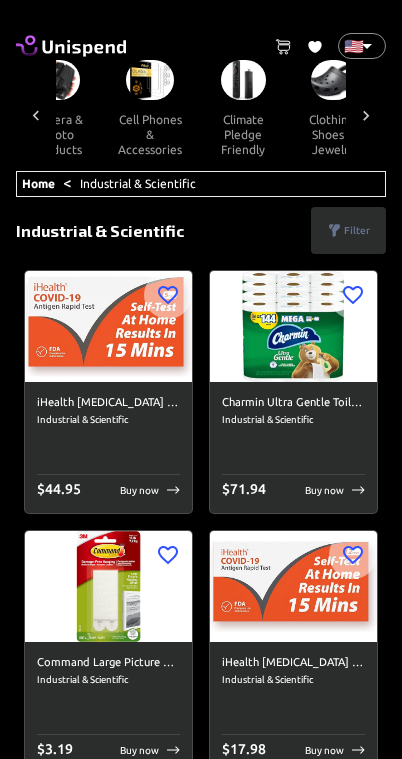 click on "clothing, shoes & jewelry" at bounding box center [333, 134] 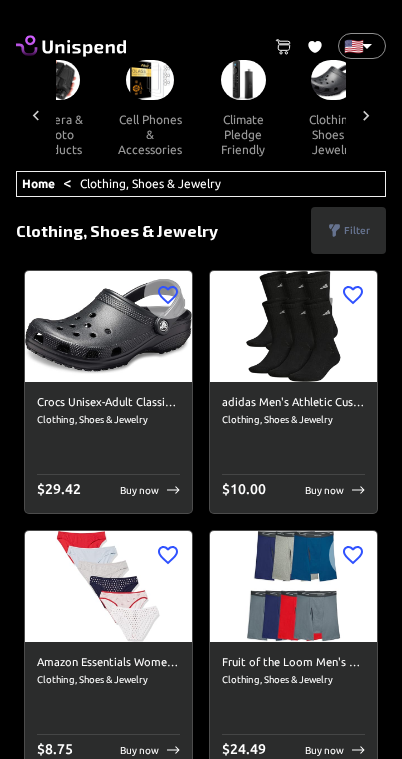 scroll, scrollTop: 0, scrollLeft: 717, axis: horizontal 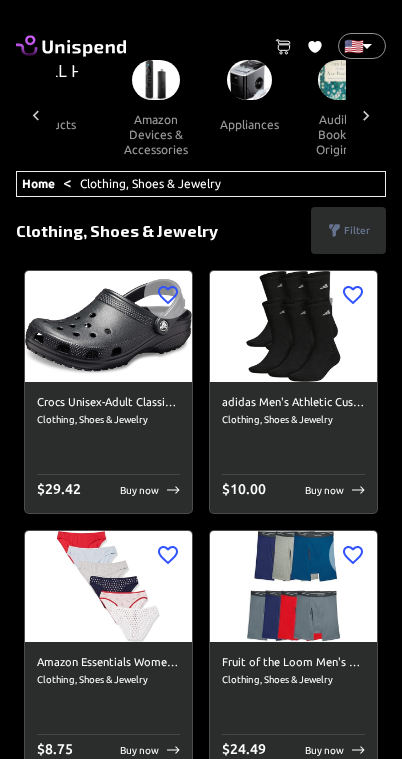 click at bounding box center (250, 80) 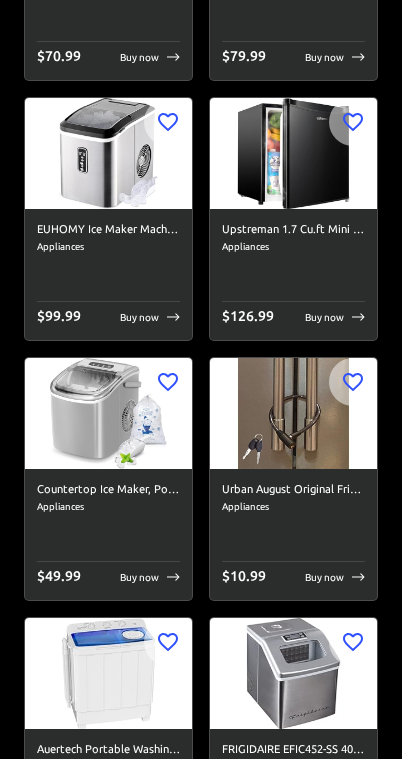 scroll, scrollTop: 0, scrollLeft: 0, axis: both 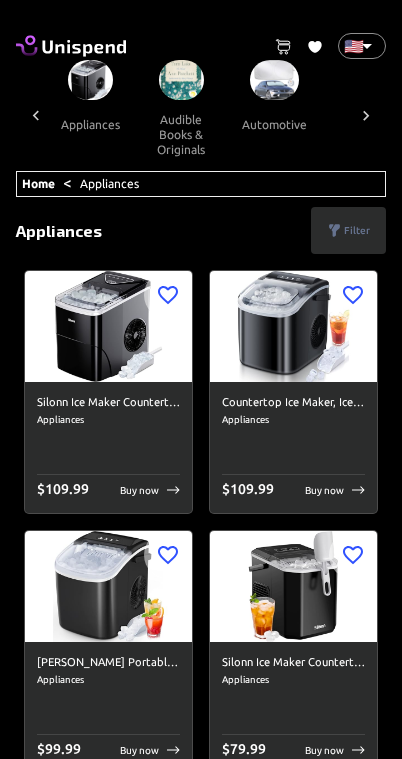 click on "automotive" at bounding box center [274, 124] 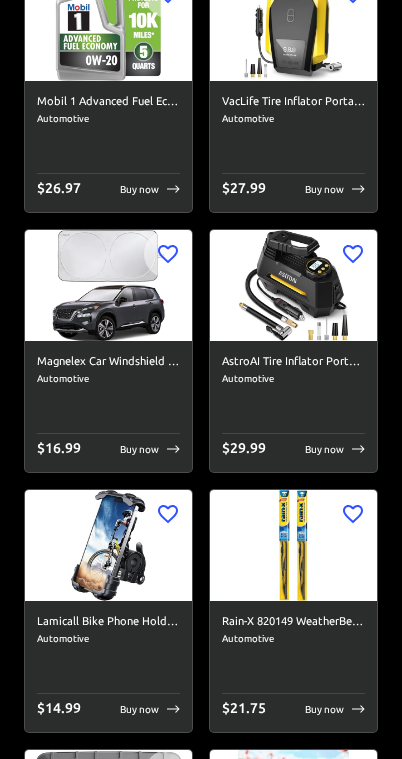 scroll, scrollTop: 821, scrollLeft: 0, axis: vertical 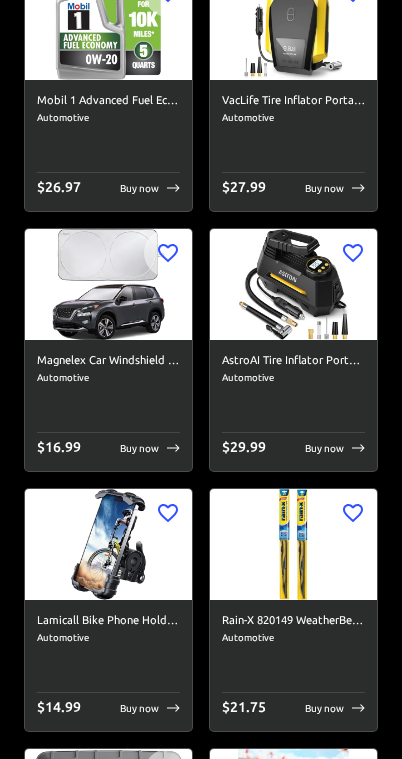 click on "$ 29.99 Buy now" at bounding box center [293, 449] 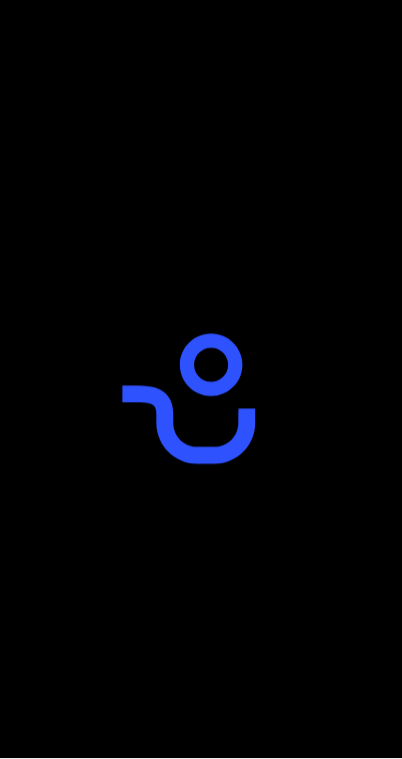 scroll, scrollTop: 0, scrollLeft: 0, axis: both 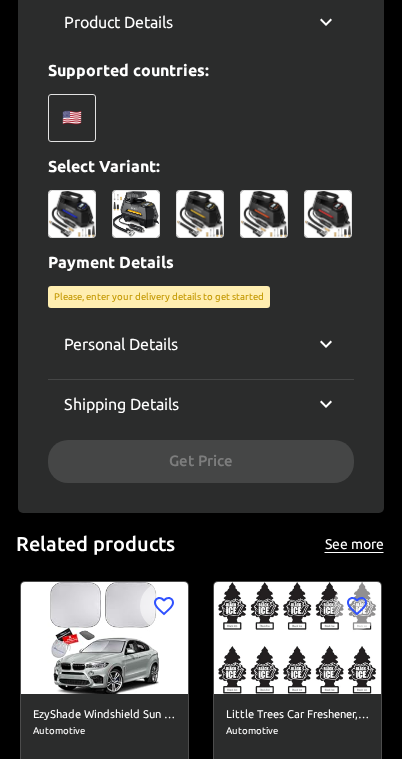 click on "Personal Details Email Email Phone ​ Phone Fullname Fullname Shipping Details Country ​ None Country State ​ None State City City Address Address Zipcode Zipcode Get Price" at bounding box center [201, 401] 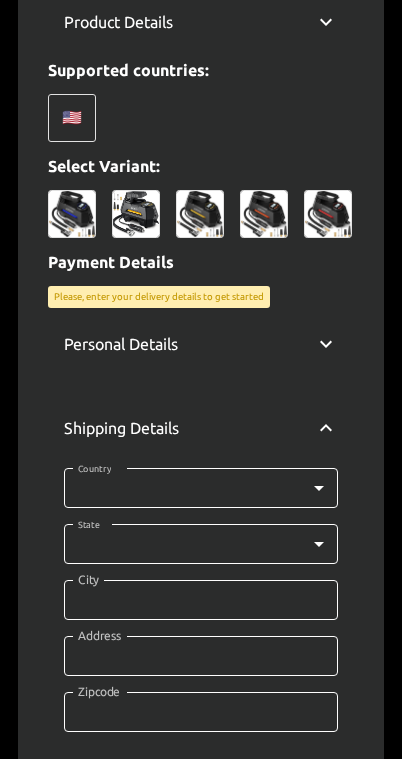 click on "0 Cart 0 Favorites 🇺🇸 US ​ all products amazon devices & accessories appliances audible books & originals automotive baby books camera & photo products cell phones & accessories climate pledge friendly clothing, shoes & jewelry computers & accessories electronics entertainment collectibles grocery & gourmet food handmade products health & household home & kitchen industrial & scientific musical instruments kitchen & dining pet supplies sports & outdoors amazon renewed apps & games arts, crafts & sewing beauty & personal care cds & vinyl mobile money fashion airtime swap crypto Home    <  Automotive  <  AstroAI Tire Inflator Portable Air Compressor Tire Air Pump for Car Tires - Car Accessories, 12V DC Auto Pump with Digital Pressure Gauge, Emergency LED Light for Bicycle, Balloons, Yellow AstroAI Tire Inflator Portable Air Compressor Tire Air Pump for Car Tires - Car Accessories, 12V DC Auto Pump with Digital Pressure Gauge, Emergency LED Light for Bicycle, Balloons, Yellow Automotive $ 31.98 🇺🇸" at bounding box center [201, 211] 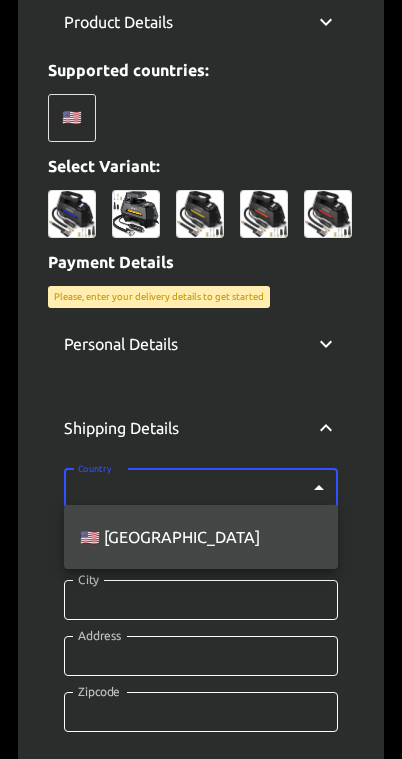 click on "🇺🇸 [GEOGRAPHIC_DATA]" at bounding box center (201, 537) 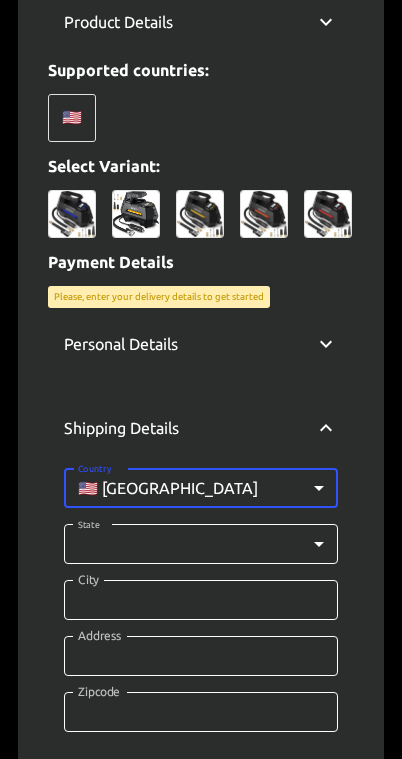 click on "0 Cart 0 Favorites 🇺🇸 US ​ all products amazon devices & accessories appliances audible books & originals automotive baby books camera & photo products cell phones & accessories climate pledge friendly clothing, shoes & jewelry computers & accessories electronics entertainment collectibles grocery & gourmet food handmade products health & household home & kitchen industrial & scientific musical instruments kitchen & dining pet supplies sports & outdoors amazon renewed apps & games arts, crafts & sewing beauty & personal care cds & vinyl mobile money fashion airtime swap crypto Home    <  Automotive  <  AstroAI Tire Inflator Portable Air Compressor Tire Air Pump for Car Tires - Car Accessories, 12V DC Auto Pump with Digital Pressure Gauge, Emergency LED Light for Bicycle, Balloons, Yellow AstroAI Tire Inflator Portable Air Compressor Tire Air Pump for Car Tires - Car Accessories, 12V DC Auto Pump with Digital Pressure Gauge, Emergency LED Light for Bicycle, Balloons, Yellow Automotive $ 31.98 🇺🇸" at bounding box center [201, 211] 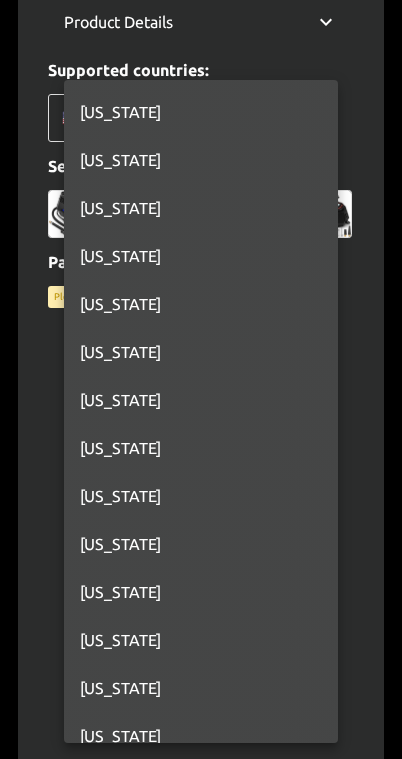 click on "[US_STATE]" at bounding box center [201, 208] 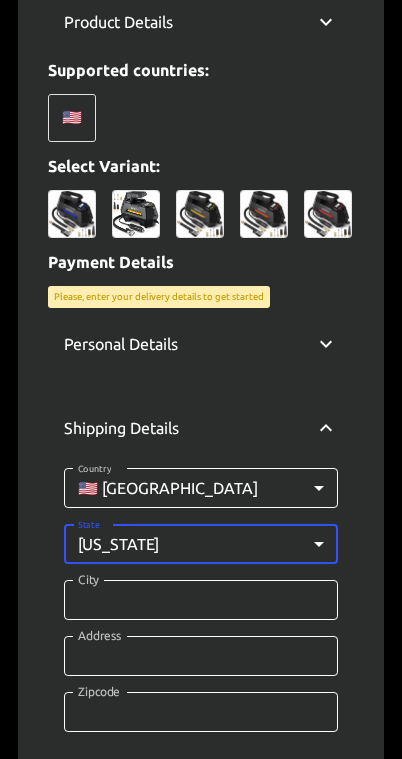 type on "AZ" 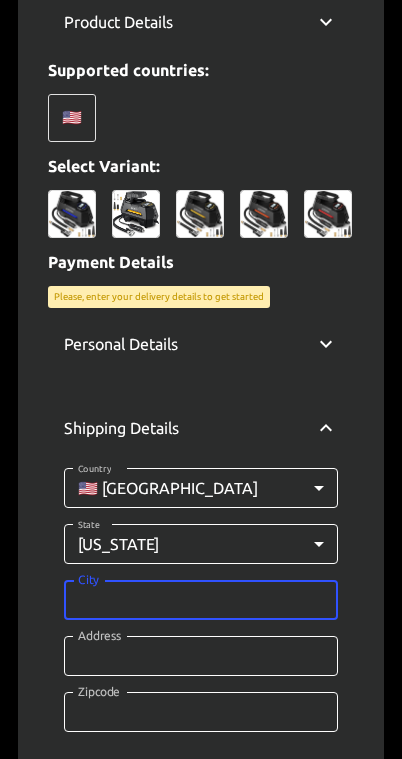 scroll, scrollTop: 896, scrollLeft: 0, axis: vertical 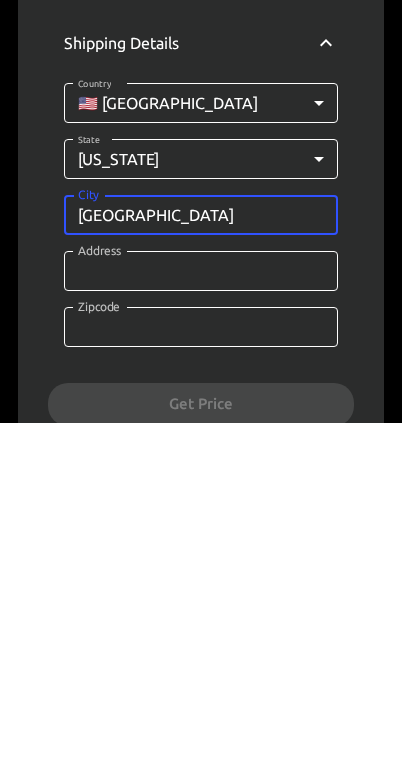 type on "[GEOGRAPHIC_DATA]" 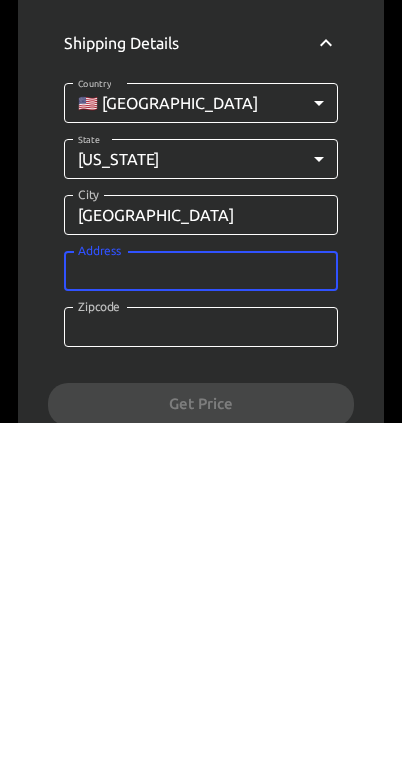 scroll, scrollTop: 952, scrollLeft: 0, axis: vertical 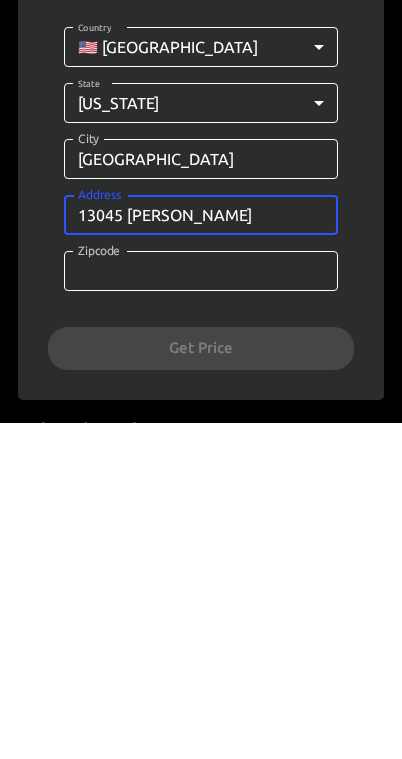 type on "13045 [PERSON_NAME]" 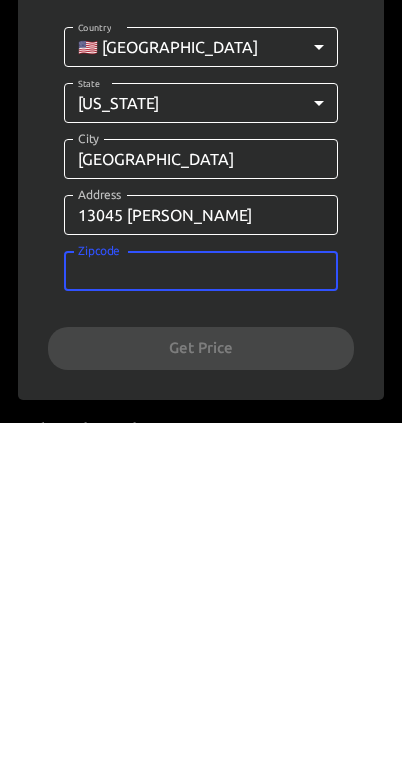 scroll, scrollTop: 1008, scrollLeft: 0, axis: vertical 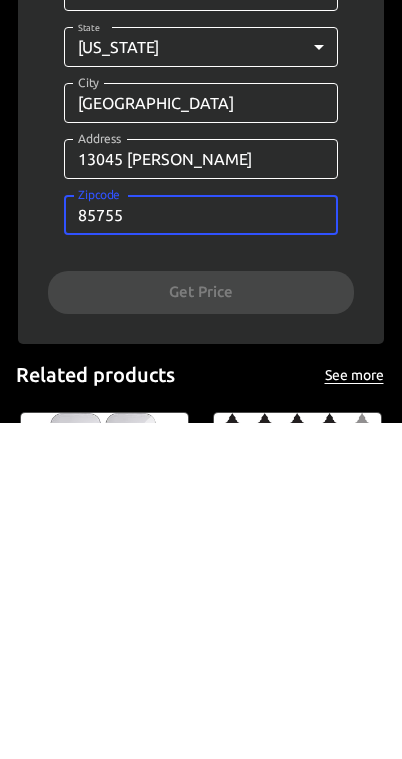 type on "85755" 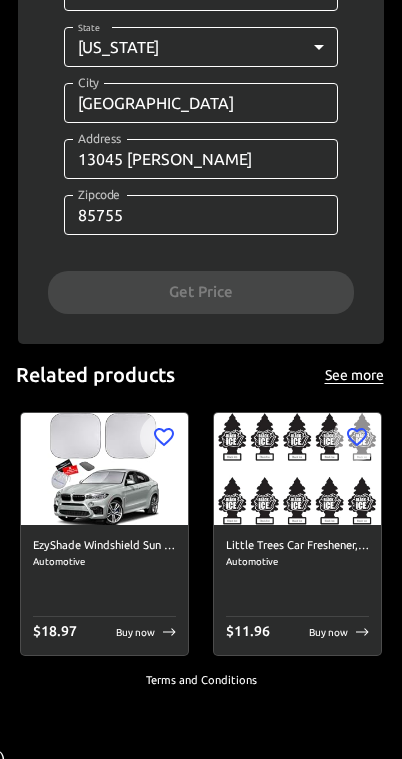 click on "Personal Details Email Email Phone ​ Phone Fullname Fullname Shipping Details Country 🇺🇸 United States US Country State Arizona AZ State City Tucson City Address 13045 Singh Address Zipcode 85755 Zipcode Get Price" at bounding box center (201, 68) 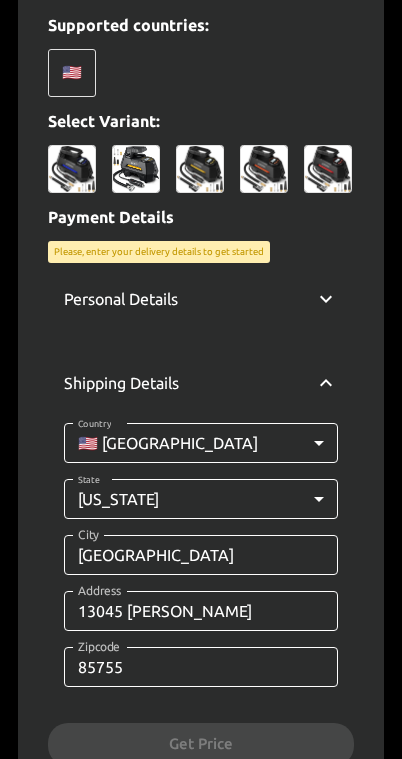 scroll, scrollTop: 897, scrollLeft: 0, axis: vertical 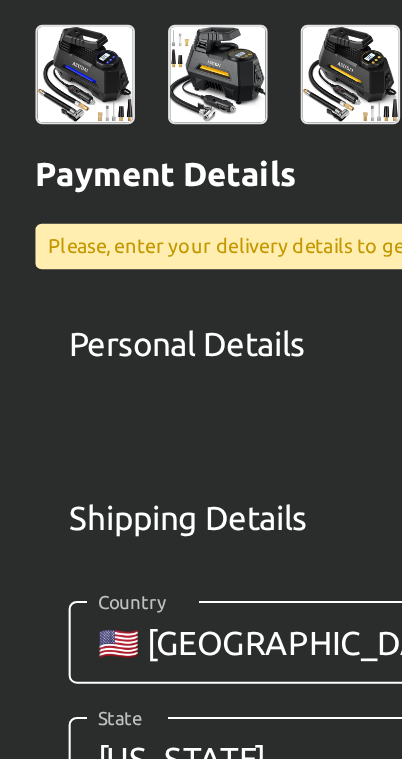 click on "Please, enter your delivery details to get started" at bounding box center [159, 247] 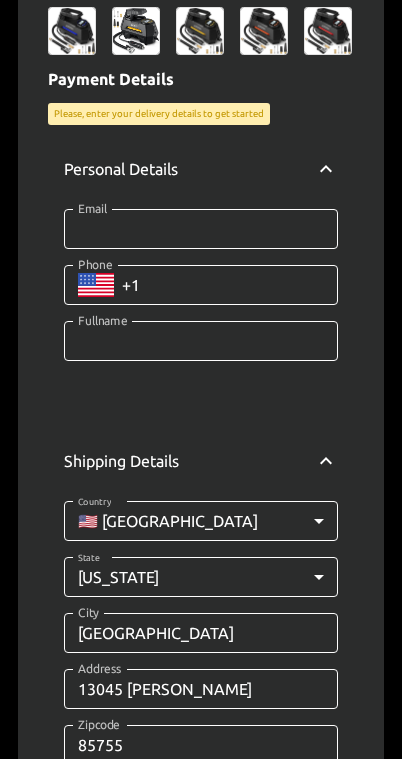 scroll, scrollTop: 1042, scrollLeft: 0, axis: vertical 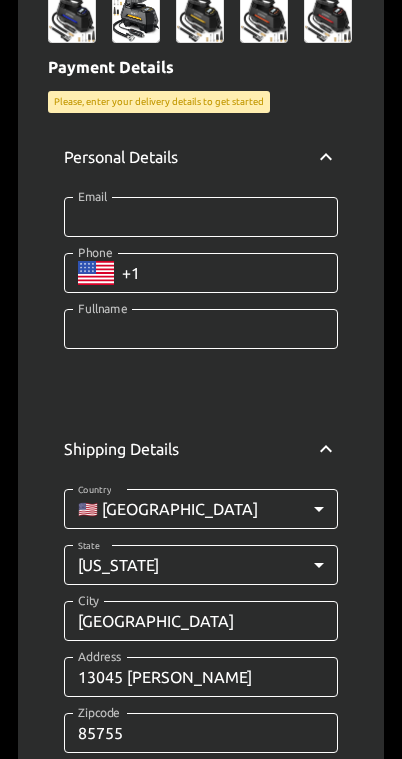 click on "Email" at bounding box center (201, 217) 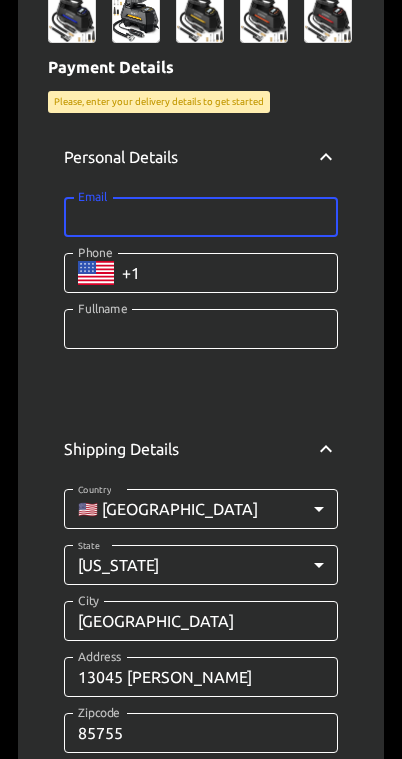 scroll, scrollTop: 1022, scrollLeft: 0, axis: vertical 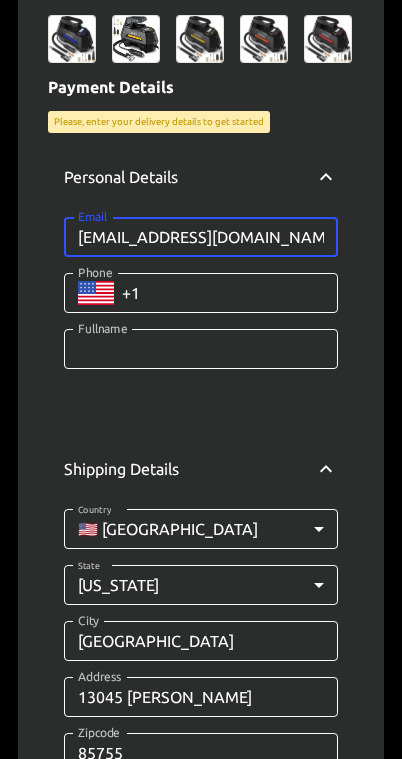 type on "lloydisotalo@hotmail.com" 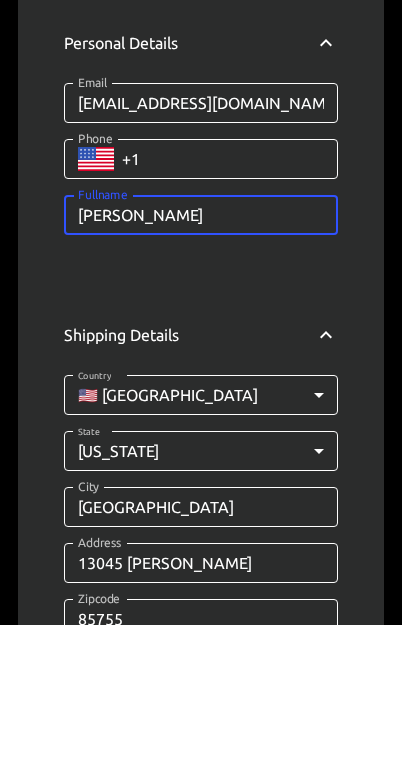 type on "[PERSON_NAME]" 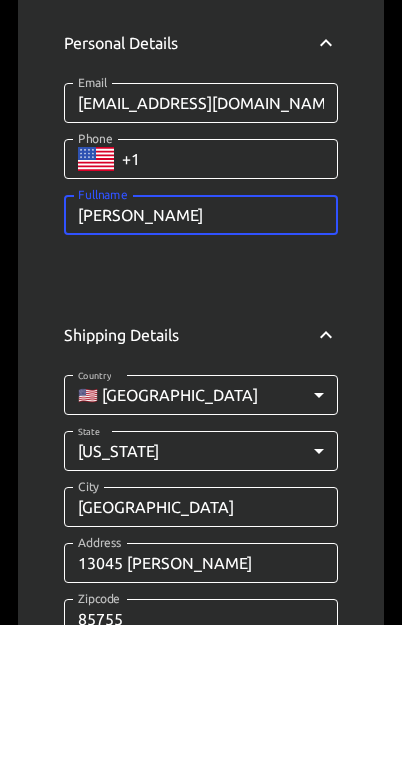 click on "Personal Details Email lloydisotalo@hotmail.com Email Phone ​ Phone Fullname Lloyd Isotalo Fullname Shipping Details Country 🇺🇸 United States US Country State Arizona AZ State City Tucson City Address 13045 Singh Address Zipcode 85755 Zipcode Get Price" at bounding box center [201, 498] 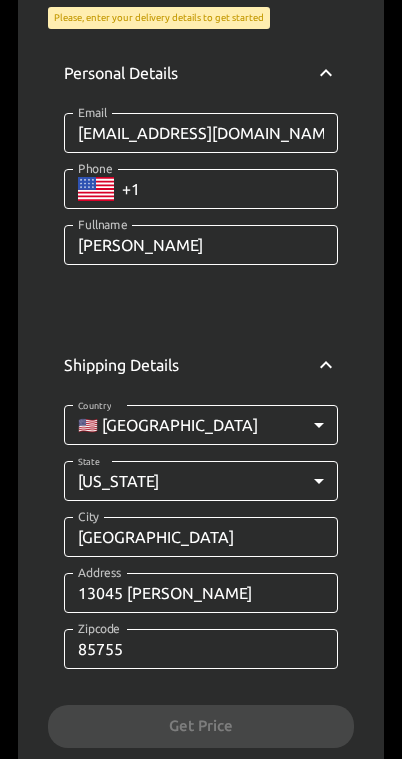 scroll, scrollTop: 1126, scrollLeft: 0, axis: vertical 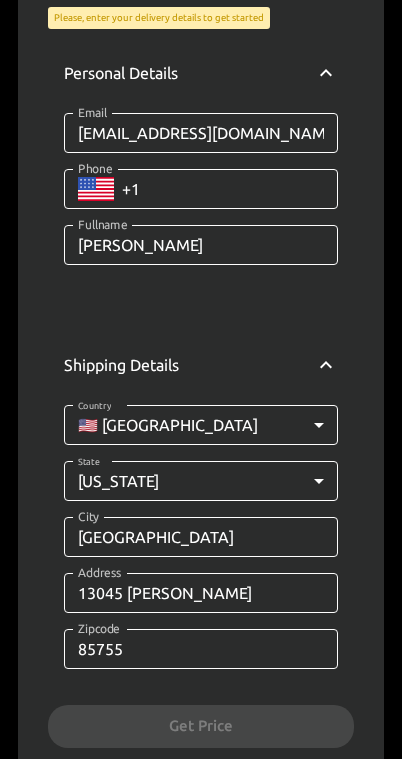 click on "13045 [PERSON_NAME]" at bounding box center (201, 593) 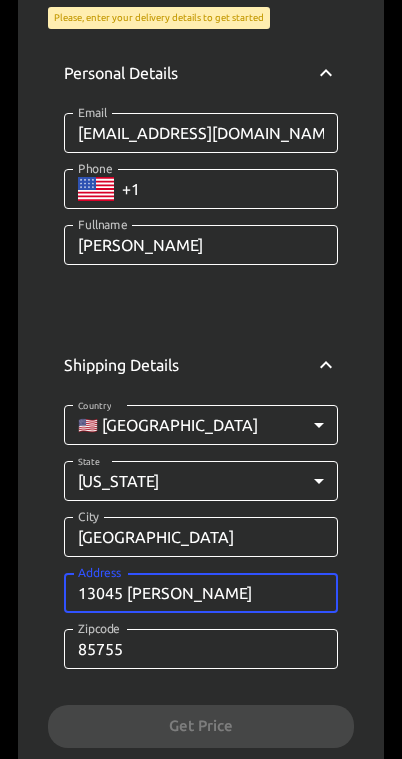 scroll, scrollTop: 1168, scrollLeft: 0, axis: vertical 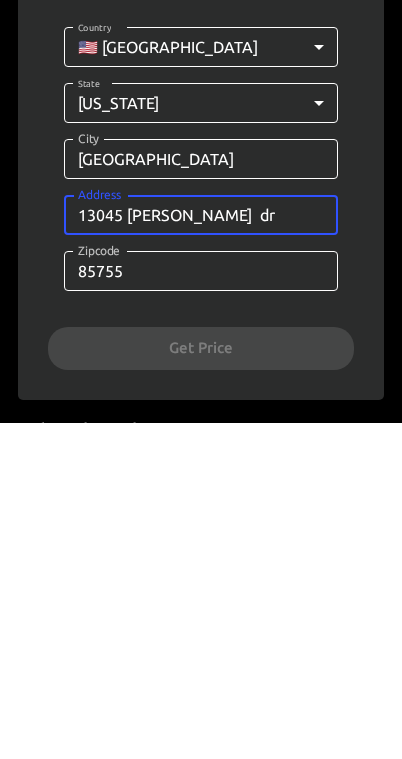 type on "13045 Singh  dr" 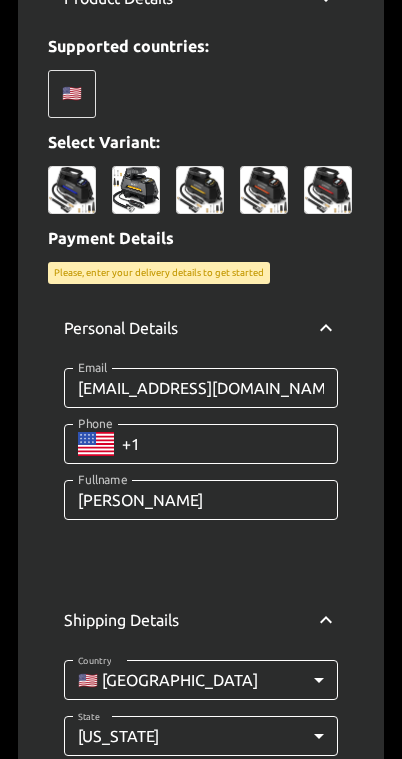 scroll, scrollTop: 871, scrollLeft: 0, axis: vertical 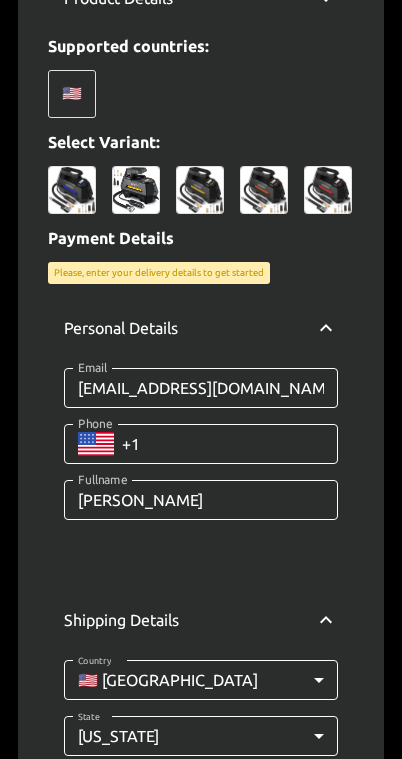 click on "Please, enter your delivery details to get started" at bounding box center [159, 273] 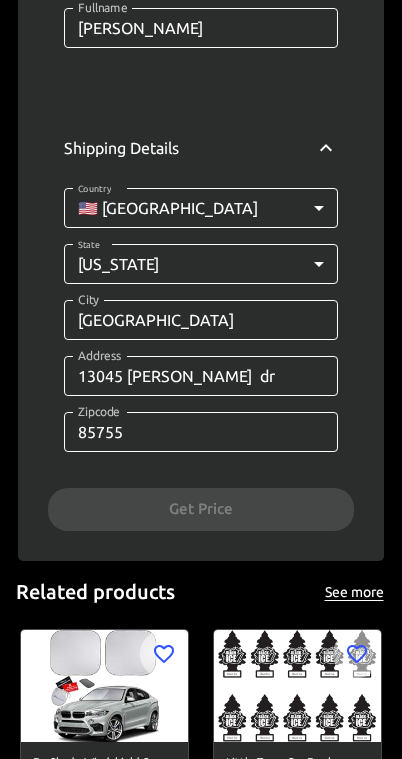 scroll, scrollTop: 1396, scrollLeft: 0, axis: vertical 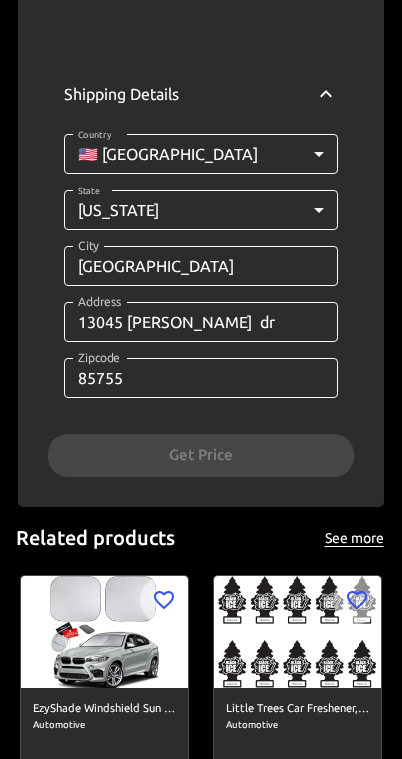 click on "Personal Details Email lloydisotalo@hotmail.com Email Phone ​ Phone Fullname Lloyd Isotalo Fullname Shipping Details Country 🇺🇸 United States US Country State Arizona AZ State City Tucson City Address 13045 Singh  dr Address Zipcode 85755 Zipcode Get Price" at bounding box center [201, 124] 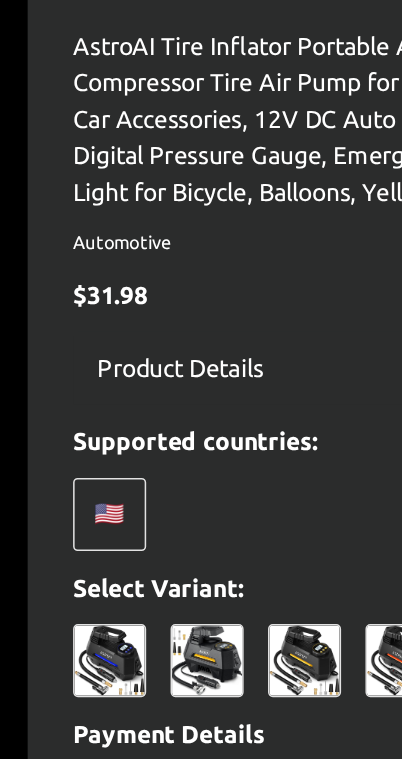 scroll, scrollTop: 604, scrollLeft: 0, axis: vertical 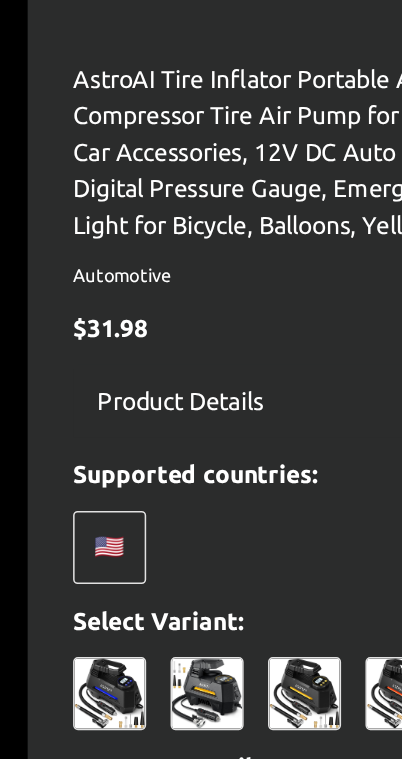 click on "Product Details" at bounding box center [118, 265] 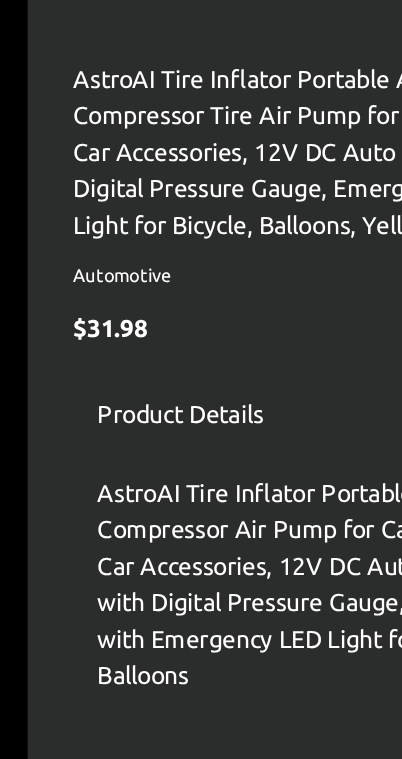 click on "Product Details" at bounding box center (201, 273) 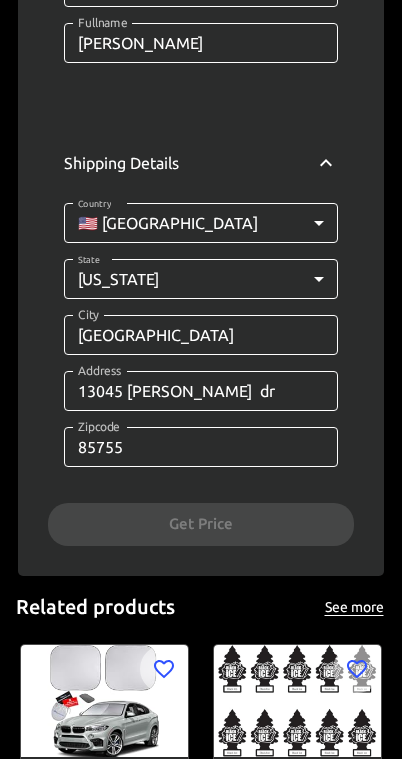 scroll, scrollTop: 1516, scrollLeft: 0, axis: vertical 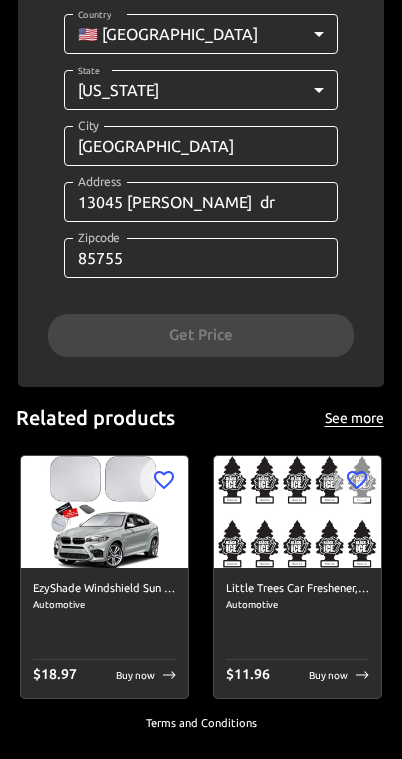 click on "Personal Details Email lloydisotalo@hotmail.com Email Phone ​ Phone Fullname Lloyd Isotalo Fullname Shipping Details Country 🇺🇸 United States US Country State Arizona AZ State City Tucson City Address 13045 Singh  dr Address Zipcode 85755 Zipcode Get Price" at bounding box center [201, 4] 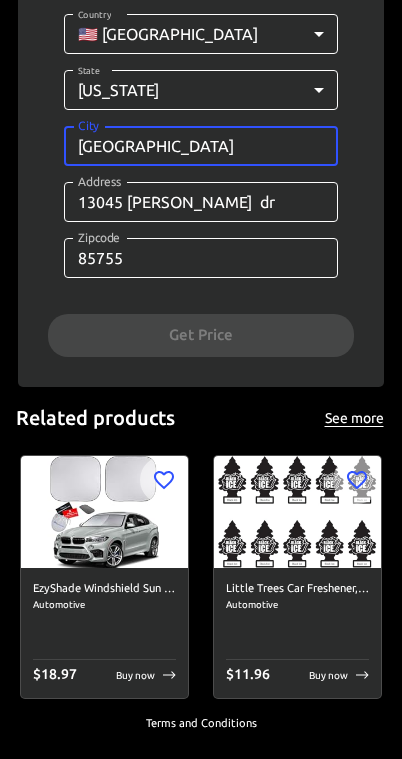 scroll, scrollTop: 1449, scrollLeft: 0, axis: vertical 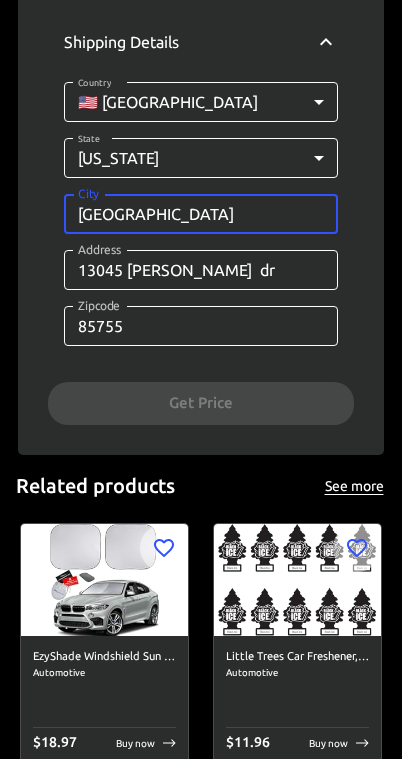 click on "0 Cart 0 Favorites 🇺🇸 US ​ all products amazon devices & accessories appliances audible books & originals automotive baby books camera & photo products cell phones & accessories climate pledge friendly clothing, shoes & jewelry computers & accessories electronics entertainment collectibles grocery & gourmet food handmade products health & household home & kitchen industrial & scientific musical instruments kitchen & dining pet supplies sports & outdoors amazon renewed apps & games arts, crafts & sewing beauty & personal care cds & vinyl mobile money fashion airtime swap crypto Home    <  Automotive  <  AstroAI Tire Inflator Portable Air Compressor Tire Air Pump for Car Tires - Car Accessories, 12V DC Auto Pump with Digital Pressure Gauge, Emergency LED Light for Bicycle, Balloons, Yellow AstroAI Tire Inflator Portable Air Compressor Tire Air Pump for Car Tires - Car Accessories, 12V DC Auto Pump with Digital Pressure Gauge, Emergency LED Light for Bicycle, Balloons, Yellow Automotive $ 31.98 🇺🇸" at bounding box center [201, -283] 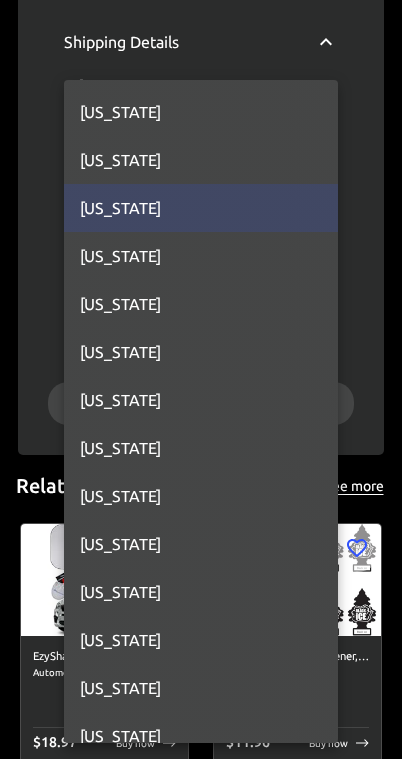 click at bounding box center (201, 379) 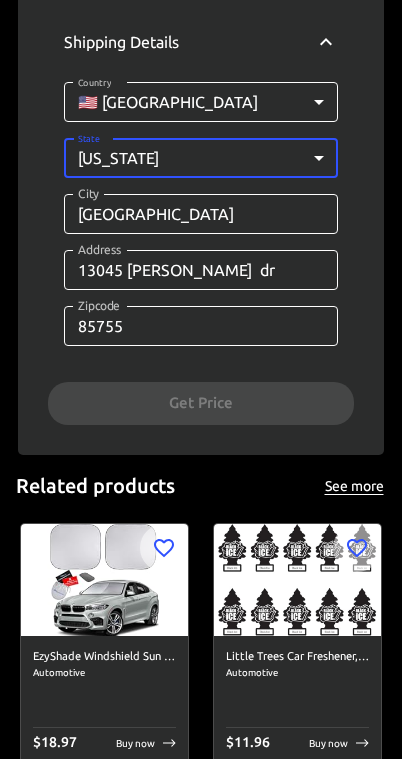 click on "AstroAI Tire Inflator Portable Air Compressor Tire Air Pump for Car Tires - Car Accessories, 12V DC Auto Pump with Digital Pressure Gauge, Emergency LED Light for Bicycle, Balloons, Yellow Automotive $ 31.98 Product Details AstroAI Tire Inflator Portable Air Compressor Air Pump for Car Tires - Car Accessories, 12V DC Auto Pump with Digital Pressure Gauge, 100PSI with Emergency LED Light for Bicycle, Balloons Supported countries: 🇺🇸 Select Variant:  Payment Details Please, enter your delivery details to get started Personal Details Email lloydisotalo@hotmail.com Email Phone ​ Phone Fullname Lloyd Isotalo Fullname Shipping Details Country 🇺🇸 United States US Country State Arizona AZ State City Tucson City Address 13045 Singh  dr Address Zipcode 85755 Zipcode Get Price" at bounding box center [201, -390] 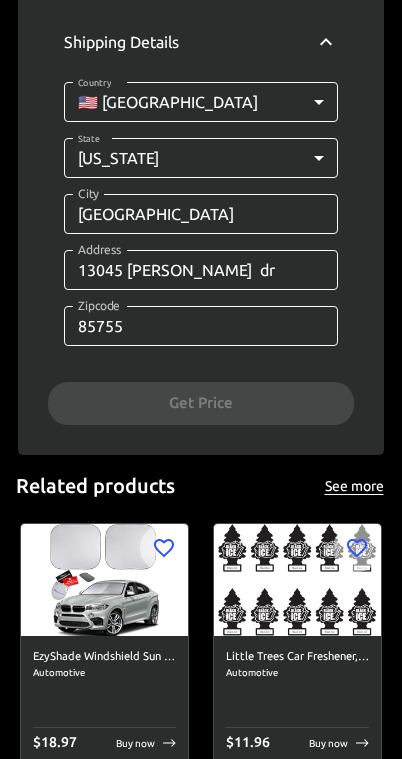 click on "Personal Details Email lloydisotalo@hotmail.com Email Phone ​ Phone Fullname Lloyd Isotalo Fullname Shipping Details Country 🇺🇸 United States US Country State Arizona AZ State City Tucson City Address 13045 Singh  dr Address Zipcode 85755 Zipcode Get Price" at bounding box center [201, 71] 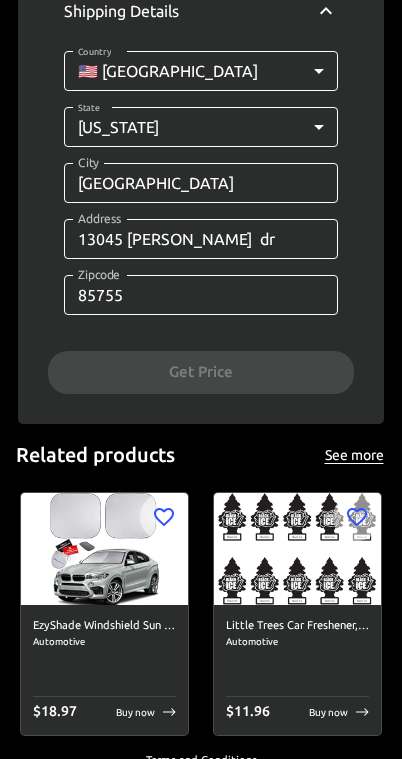 scroll, scrollTop: 1498, scrollLeft: 0, axis: vertical 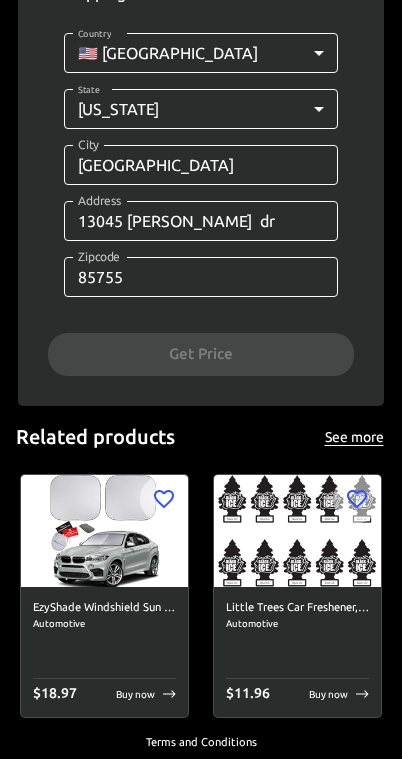 click on "Personal Details Email lloydisotalo@hotmail.com Email Phone ​ Phone Fullname Lloyd Isotalo Fullname Shipping Details Country 🇺🇸 United States US Country State Arizona AZ State City Tucson City Address 13045 Singh  dr Address Zipcode 85755 Zipcode Get Price" at bounding box center [201, 22] 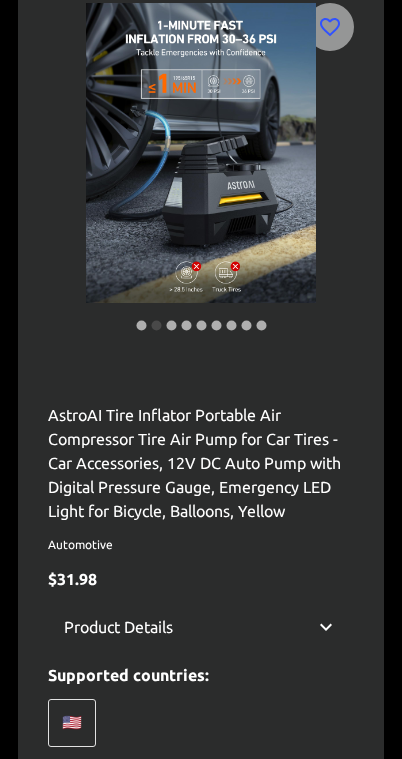 scroll, scrollTop: 0, scrollLeft: 0, axis: both 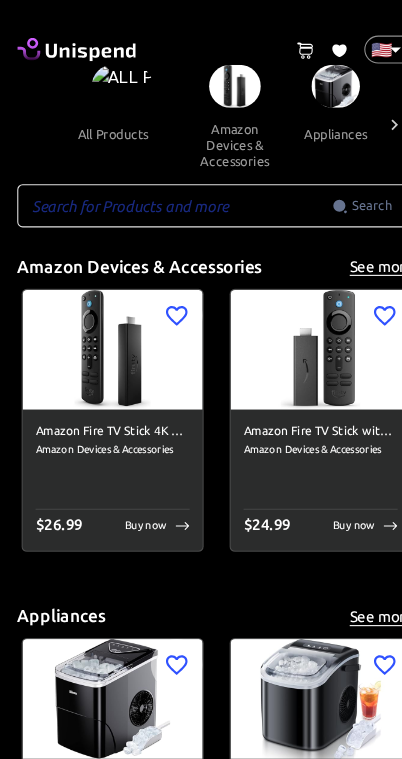 click at bounding box center [113, 80] 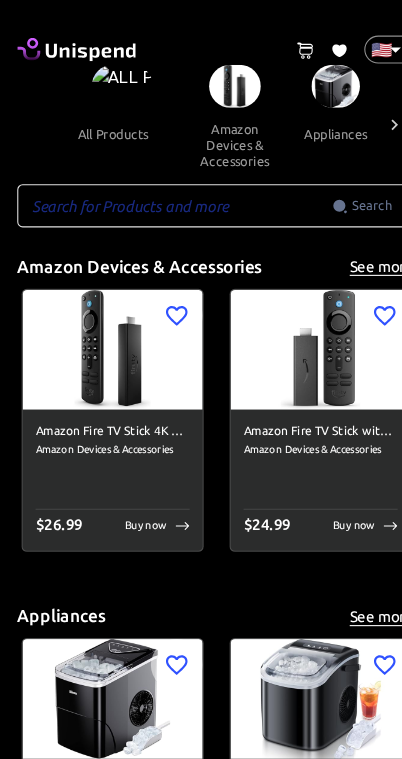 click at bounding box center (113, 80) 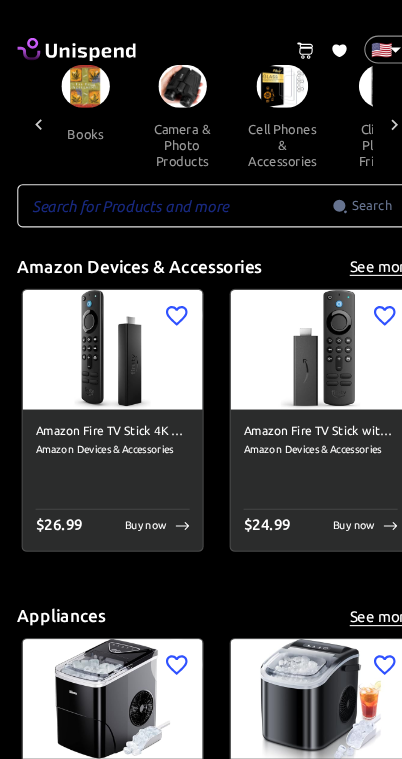 scroll, scrollTop: 0, scrollLeft: 673, axis: horizontal 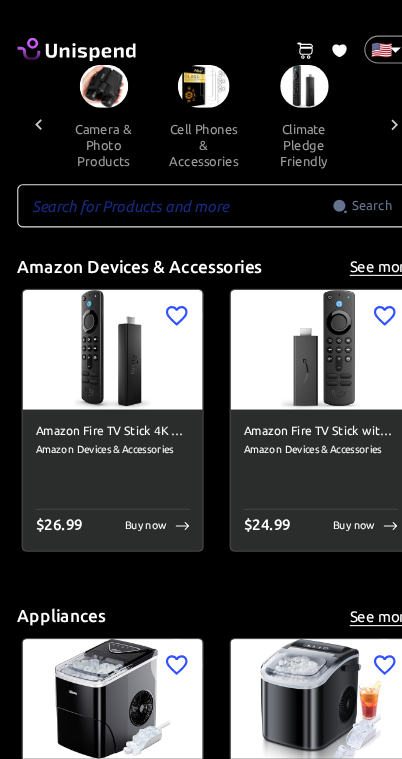 click at bounding box center (96, 80) 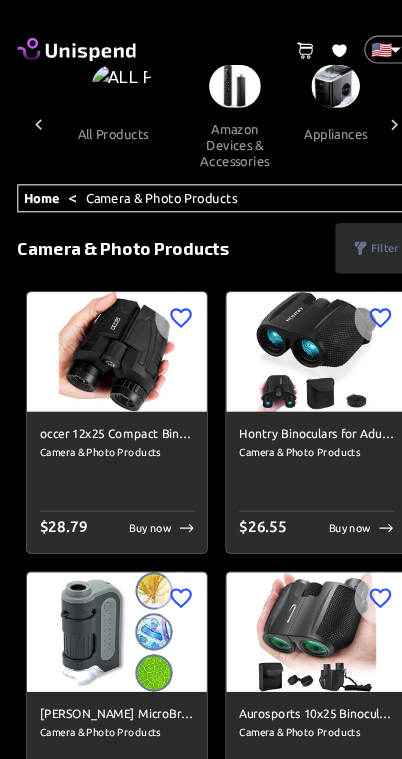 scroll, scrollTop: 0, scrollLeft: 442, axis: horizontal 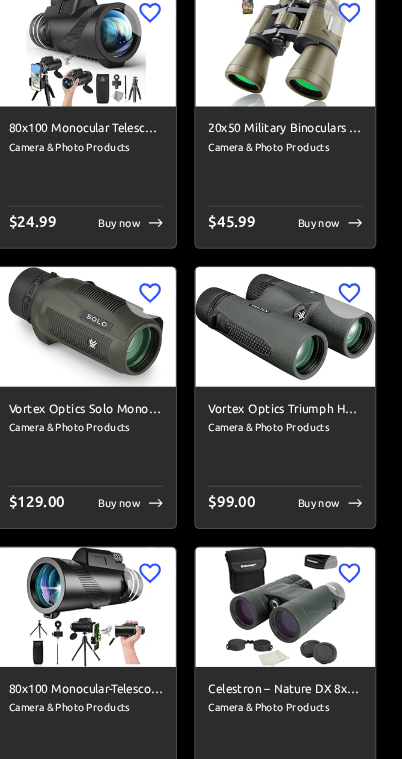 click at bounding box center (108, 358) 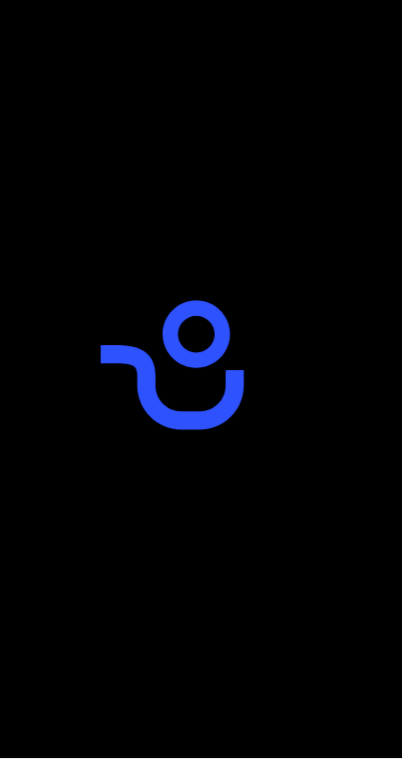scroll, scrollTop: 0, scrollLeft: 0, axis: both 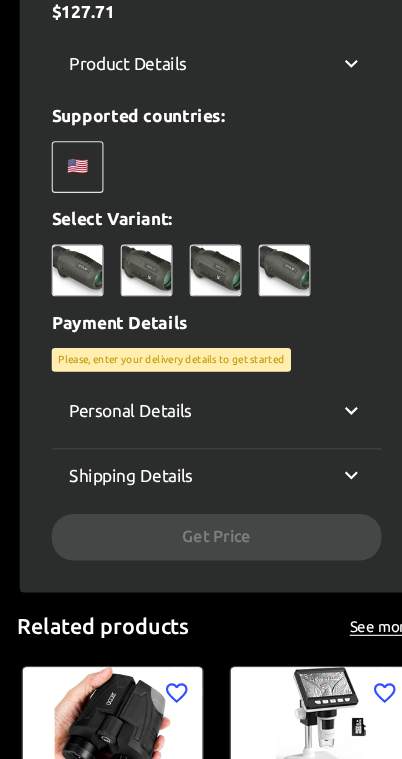click on "Personal Details" at bounding box center [189, 436] 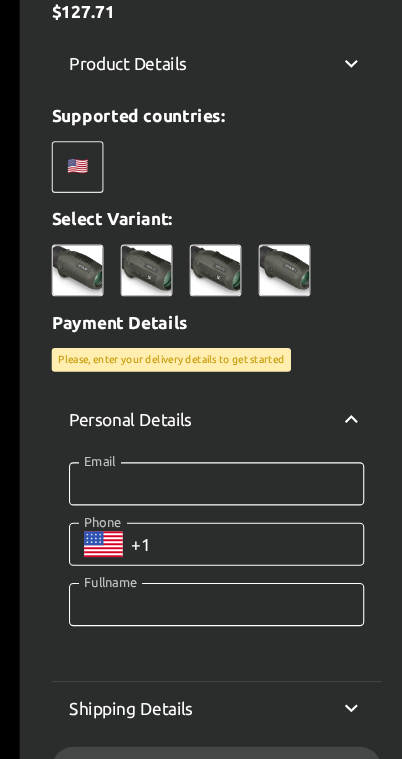 click on "Email" at bounding box center [201, 504] 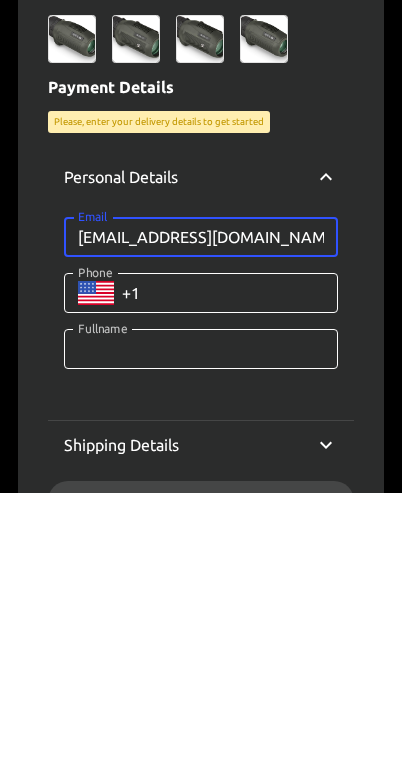 type on "[EMAIL_ADDRESS][DOMAIN_NAME]" 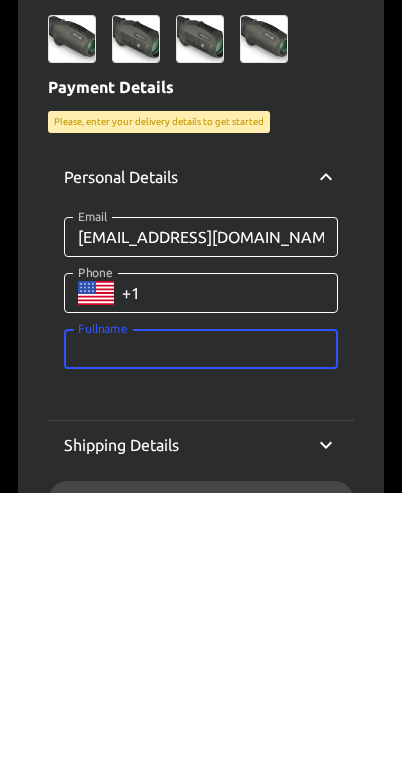 scroll, scrollTop: 820, scrollLeft: 0, axis: vertical 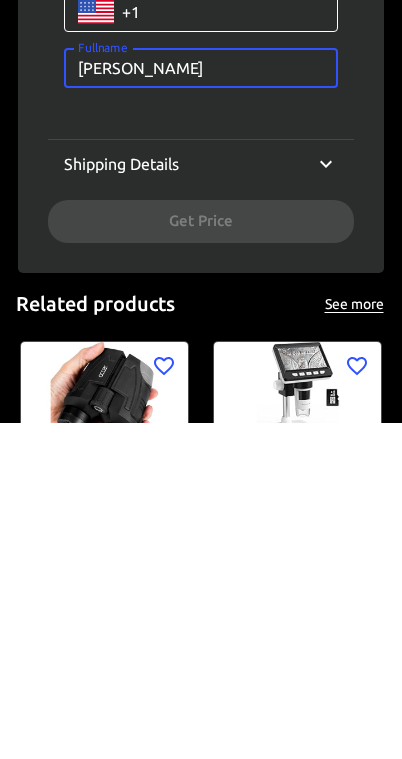 type on "[PERSON_NAME]" 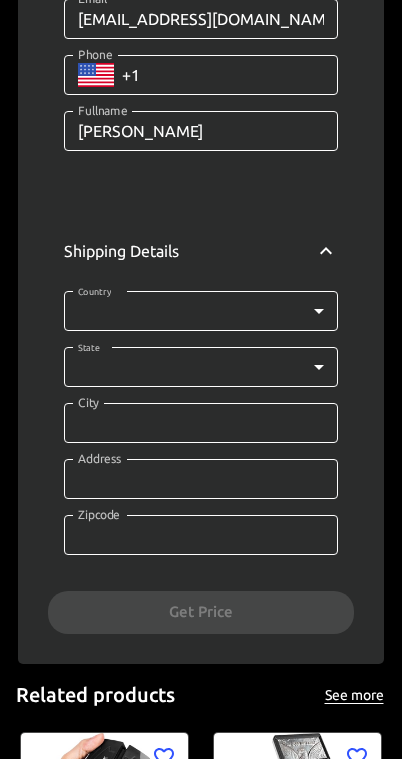 click on "0 Cart 0 Favorites 🇺🇸 US ​ all products amazon devices & accessories appliances audible books & originals automotive baby books camera & photo products cell phones & accessories climate pledge friendly clothing, shoes & jewelry computers & accessories electronics entertainment collectibles grocery & gourmet food handmade products health & household home & kitchen industrial & scientific musical instruments kitchen & dining pet supplies sports & outdoors amazon renewed apps & games arts, crafts & sewing beauty & personal care cds & vinyl mobile money fashion airtime swap crypto Home    <  Camera & photo products  <  Vortex Optics Solo Monocular 10x36 - Utility Clip, Adjustable Eyecup, Fully Multi-Coated Lenses, Rubber Armor, Non-Slip Grip, Fogproof, Waterproof - Unlimited, Unconditional Warranty Vortex Optics Solo Monocular 10x36 - Utility Clip, Adjustable Eyecup, Fully Multi-Coated Lenses, Rubber Armor, Non-Slip Grip, Fogproof, Waterproof - Unlimited, Unconditional Warranty Camera & Photo Products $" at bounding box center [201, -74] 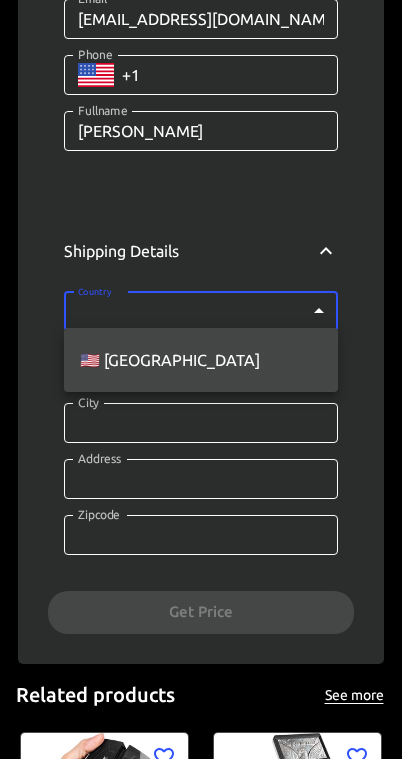 click on "🇺🇸 [GEOGRAPHIC_DATA]" at bounding box center (201, 360) 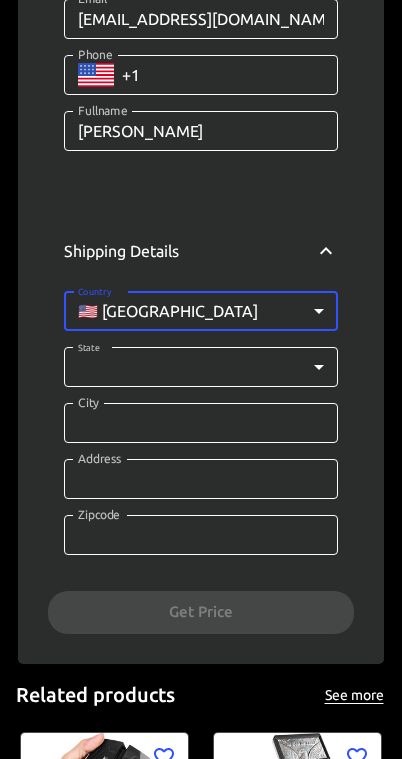 click on "0 Cart 0 Favorites 🇺🇸 US ​ all products amazon devices & accessories appliances audible books & originals automotive baby books camera & photo products cell phones & accessories climate pledge friendly clothing, shoes & jewelry computers & accessories electronics entertainment collectibles grocery & gourmet food handmade products health & household home & kitchen industrial & scientific musical instruments kitchen & dining pet supplies sports & outdoors amazon renewed apps & games arts, crafts & sewing beauty & personal care cds & vinyl mobile money fashion airtime swap crypto Home    <  Camera & photo products  <  Vortex Optics Solo Monocular 10x36 - Utility Clip, Adjustable Eyecup, Fully Multi-Coated Lenses, Rubber Armor, Non-Slip Grip, Fogproof, Waterproof - Unlimited, Unconditional Warranty Vortex Optics Solo Monocular 10x36 - Utility Clip, Adjustable Eyecup, Fully Multi-Coated Lenses, Rubber Armor, Non-Slip Grip, Fogproof, Waterproof - Unlimited, Unconditional Warranty Camera & Photo Products $" at bounding box center [201, -74] 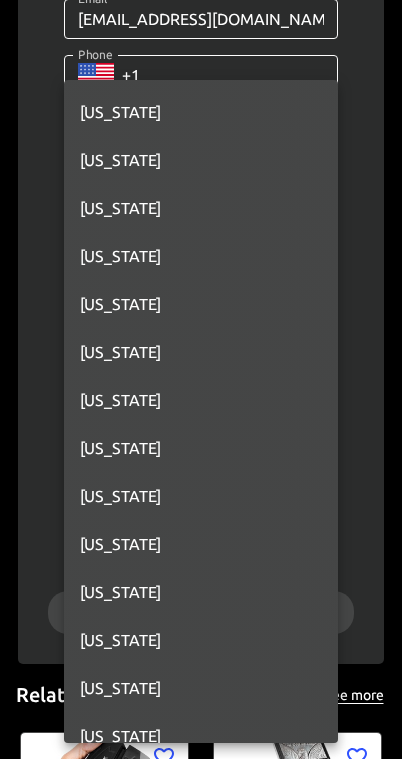 click on "[US_STATE]" at bounding box center [201, 208] 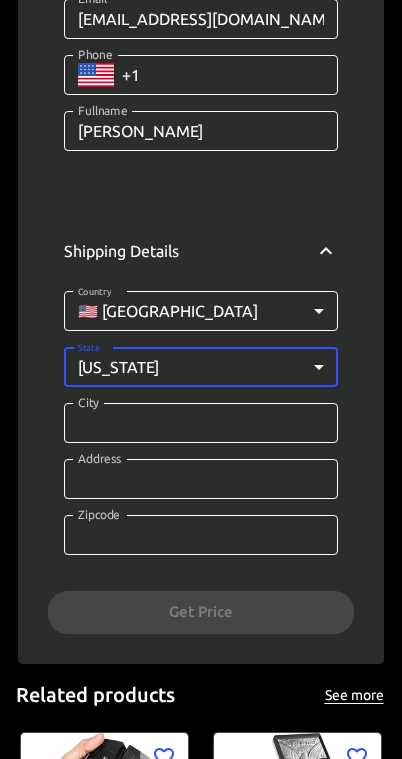 click on "City" at bounding box center [201, 423] 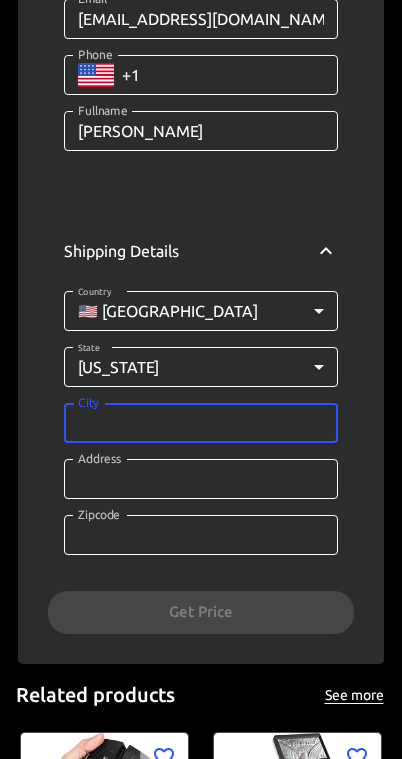 scroll, scrollTop: 1239, scrollLeft: 0, axis: vertical 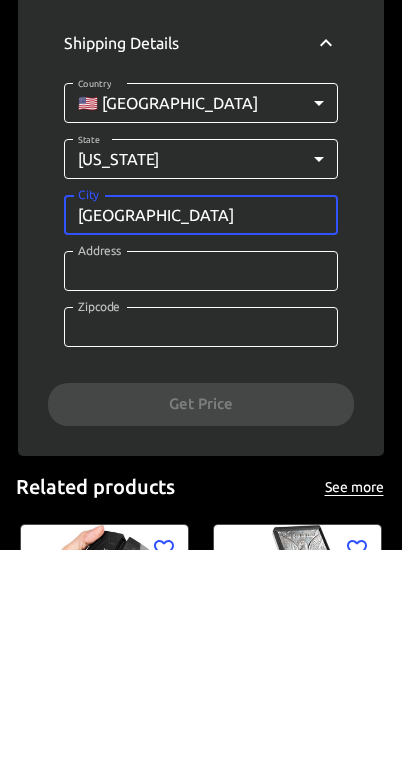 type on "[GEOGRAPHIC_DATA]" 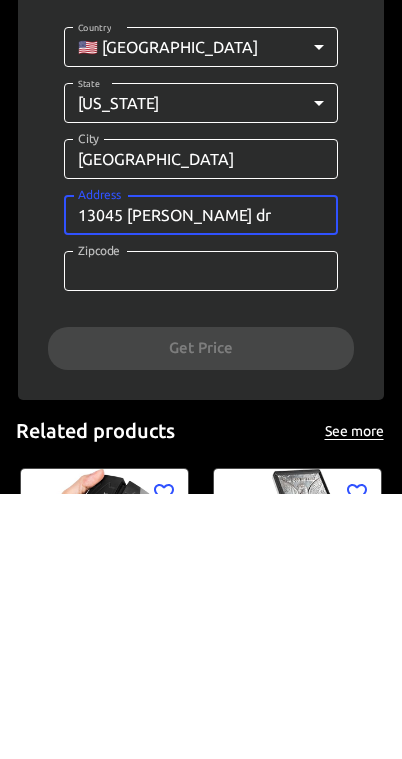 type on "13045 [PERSON_NAME] dr" 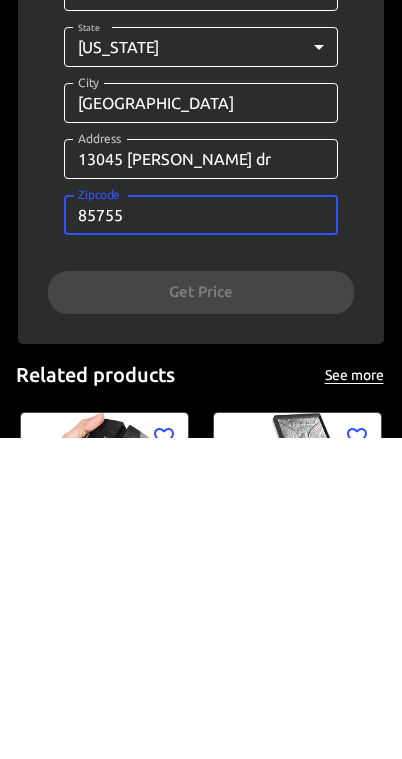 type on "85755" 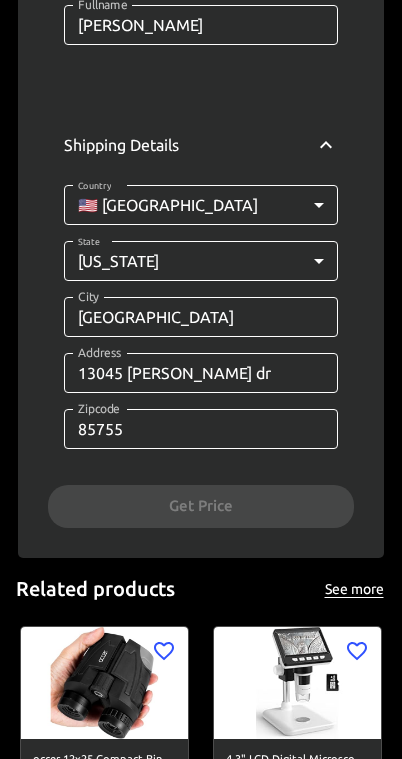scroll, scrollTop: 1532, scrollLeft: 0, axis: vertical 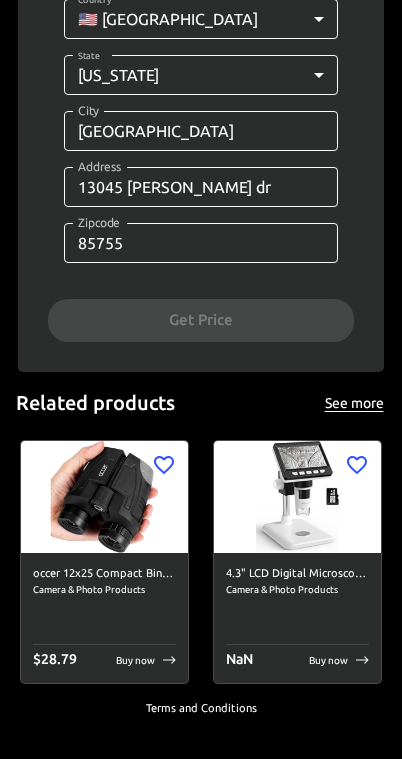 click on "Personal Details Email [EMAIL_ADDRESS][DOMAIN_NAME] Email Phone ​ Phone Fullname [PERSON_NAME] Fullname Shipping Details Country 🇺🇸 [GEOGRAPHIC_DATA] [US_STATE] [GEOGRAPHIC_DATA] Address [STREET_ADDRESS][PERSON_NAME] Zipcode Get Price" at bounding box center [201, -12] 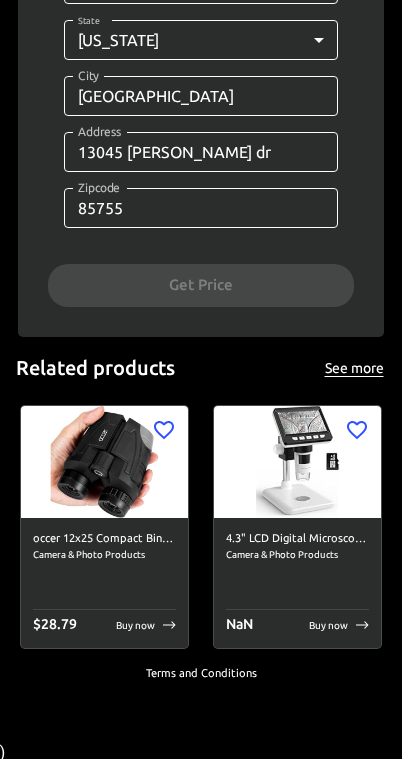 scroll, scrollTop: 1563, scrollLeft: 0, axis: vertical 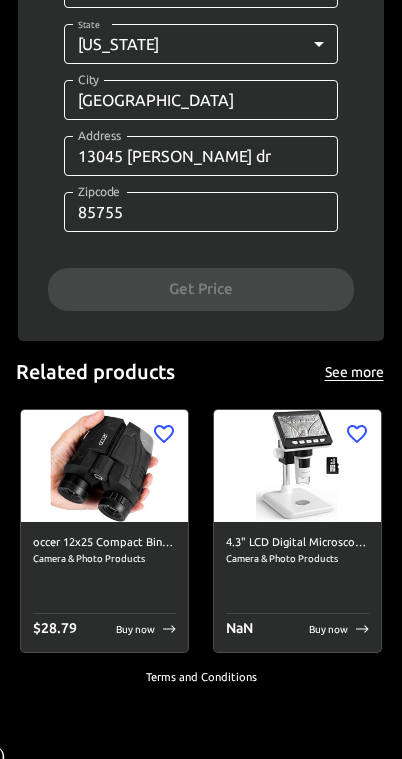 click on "Terms and Conditions" at bounding box center [201, 677] 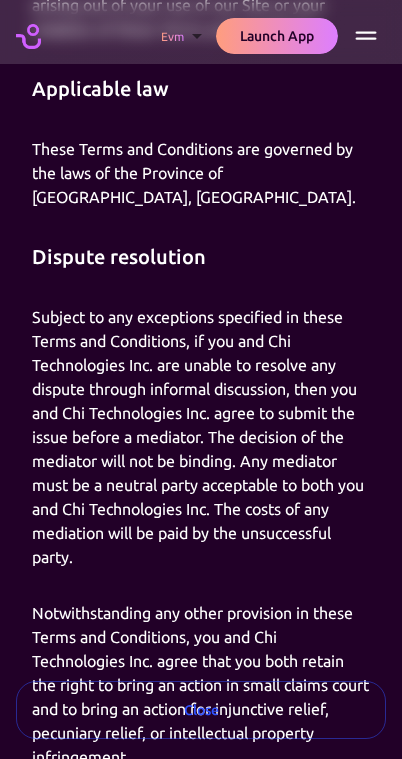 scroll, scrollTop: 7521, scrollLeft: 0, axis: vertical 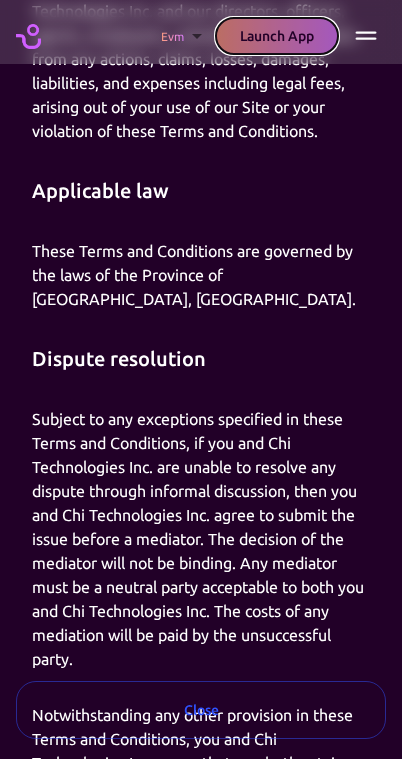 click on "Launch App" at bounding box center (277, 36) 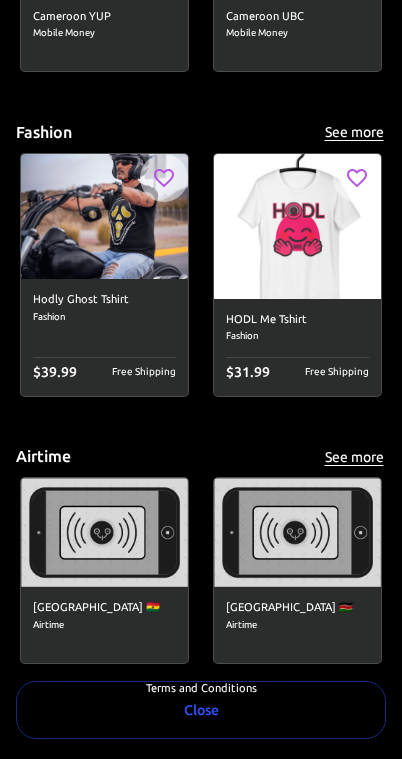 scroll, scrollTop: 9143, scrollLeft: 0, axis: vertical 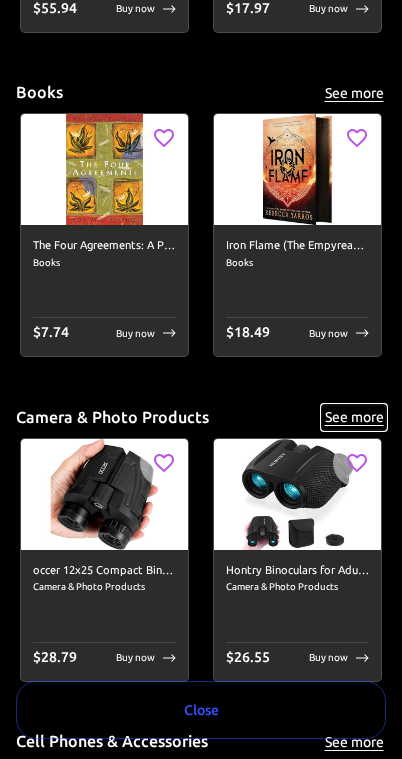 click on "See more" at bounding box center (354, 417) 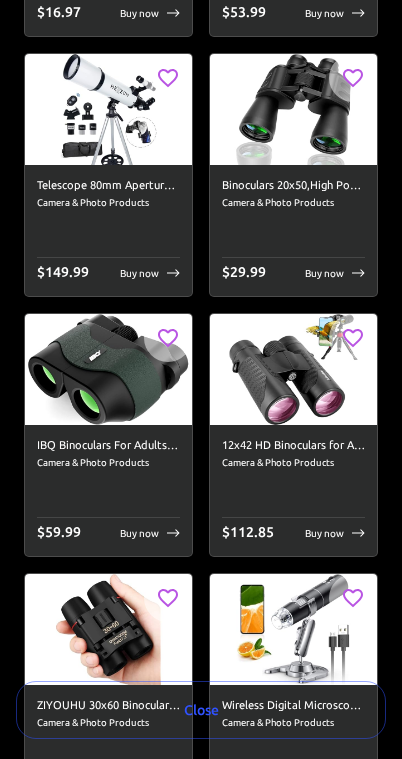 scroll, scrollTop: 0, scrollLeft: 0, axis: both 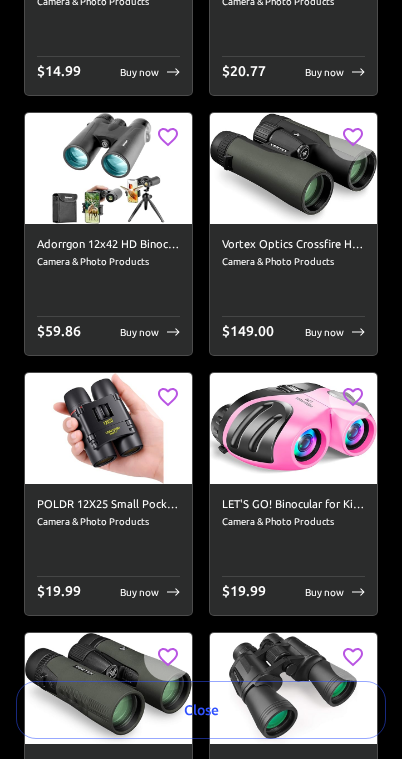 click at bounding box center (293, 168) 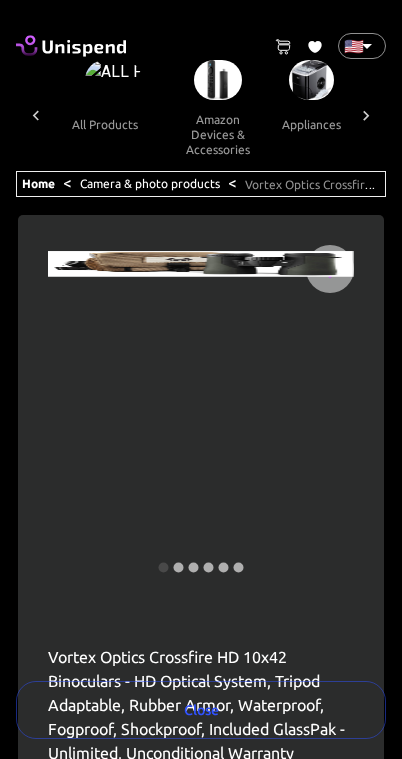scroll, scrollTop: 0, scrollLeft: 442, axis: horizontal 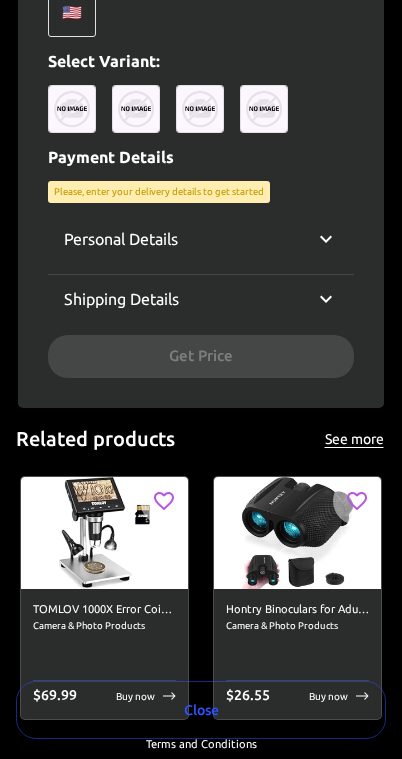 click on "Personal Details Email Email Phone ​ Phone Fullname Fullname Shipping Details Country ​ None Country State ​ None State City City Address Address Zipcode Zipcode Get Price" at bounding box center (201, 296) 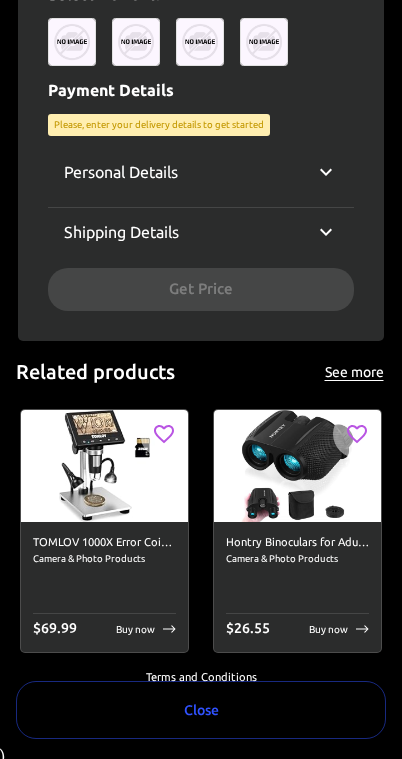 scroll, scrollTop: 1018, scrollLeft: 0, axis: vertical 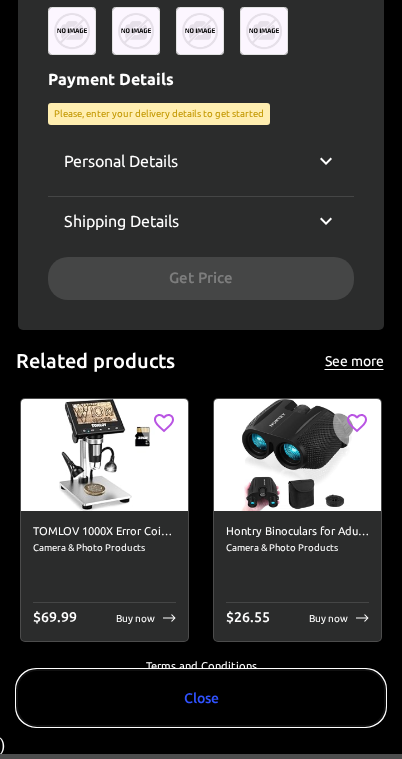 click on "Close" at bounding box center (201, 698) 